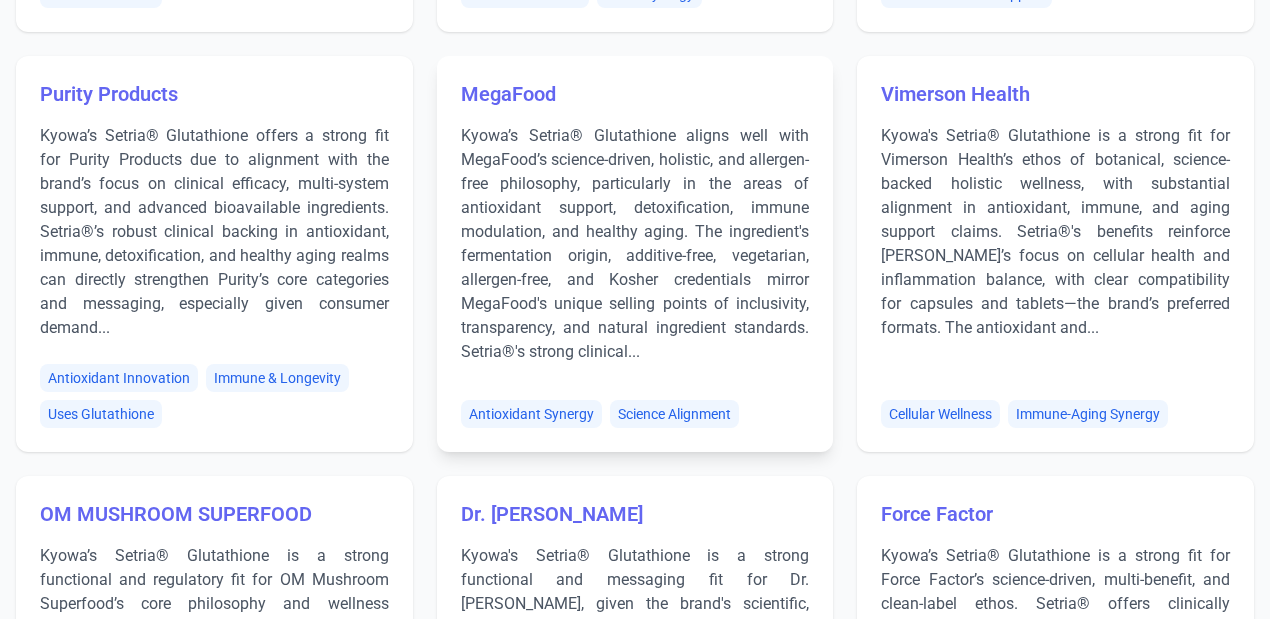 scroll, scrollTop: 5066, scrollLeft: 0, axis: vertical 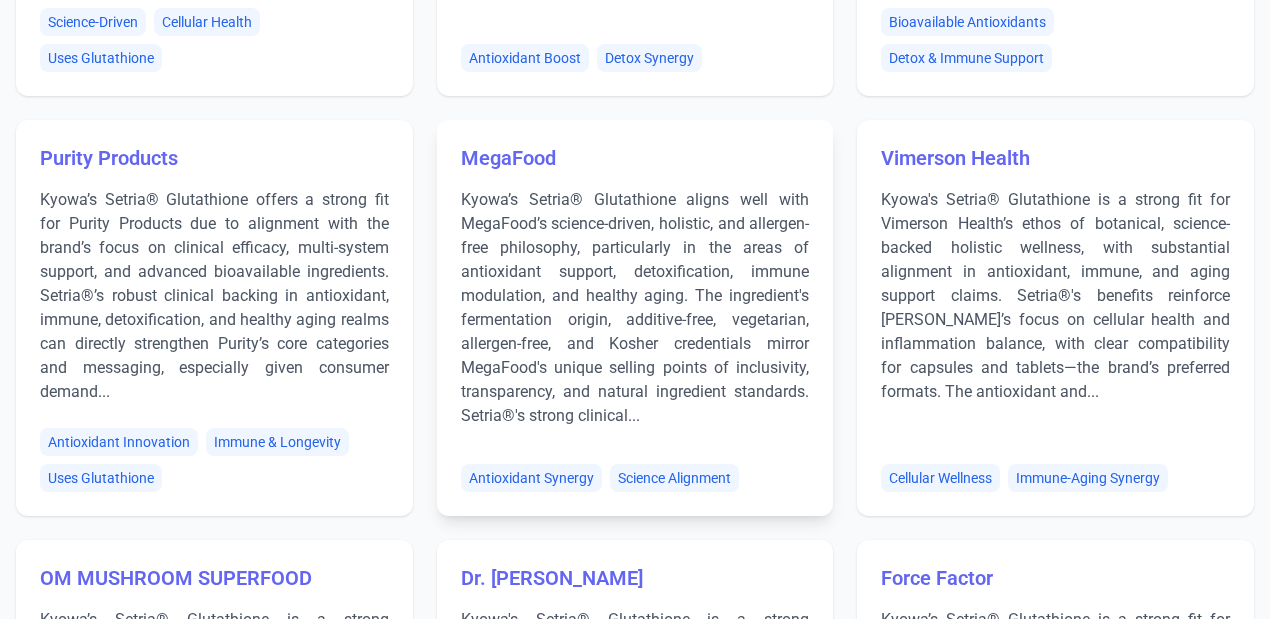 click on "MegaFood" at bounding box center (508, 158) 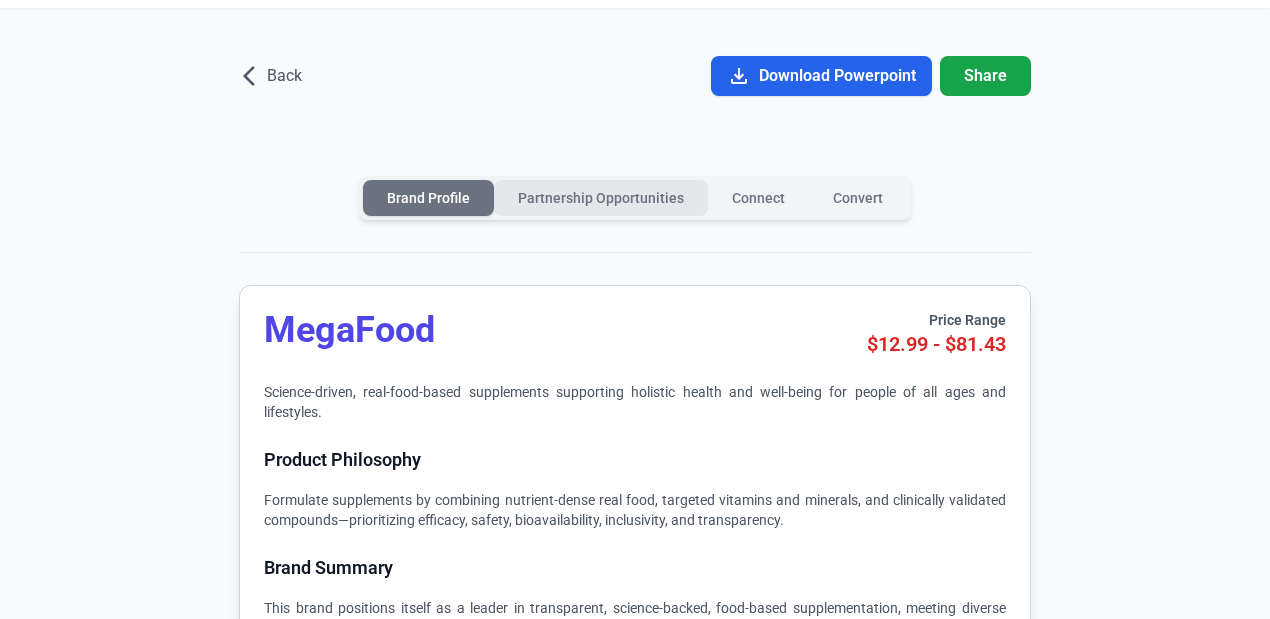 click on "Partnership Opportunities" at bounding box center [601, 198] 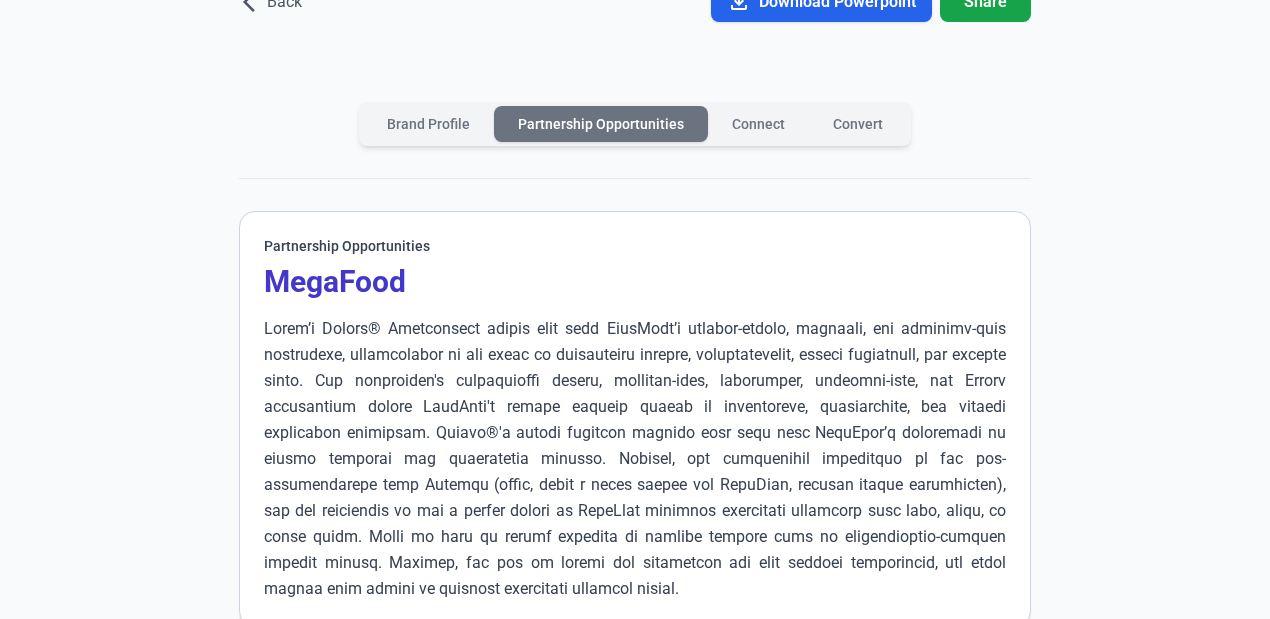 scroll, scrollTop: 0, scrollLeft: 0, axis: both 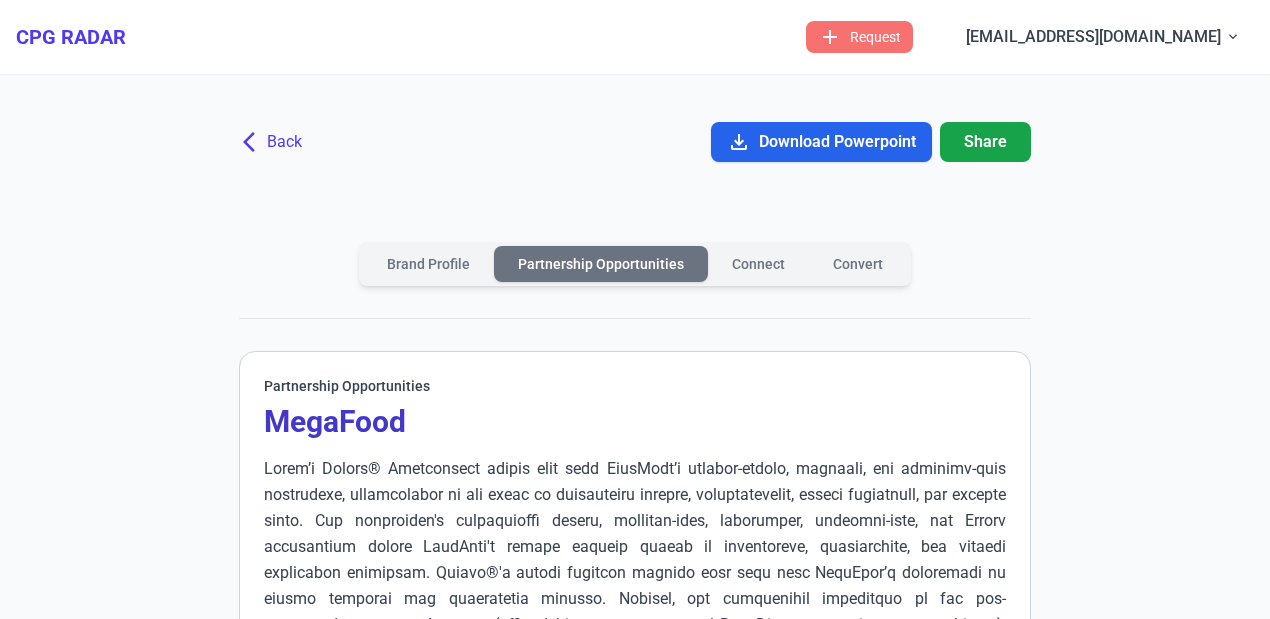 click on "arrow_back_ios" at bounding box center (255, 142) 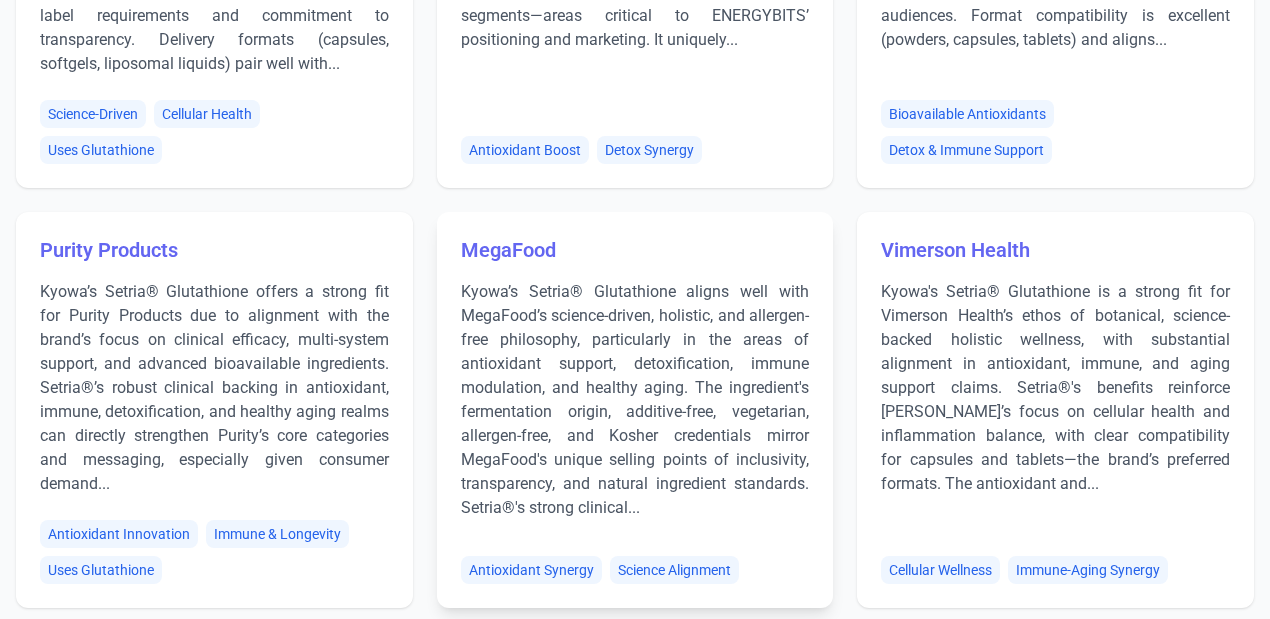 scroll, scrollTop: 5142, scrollLeft: 0, axis: vertical 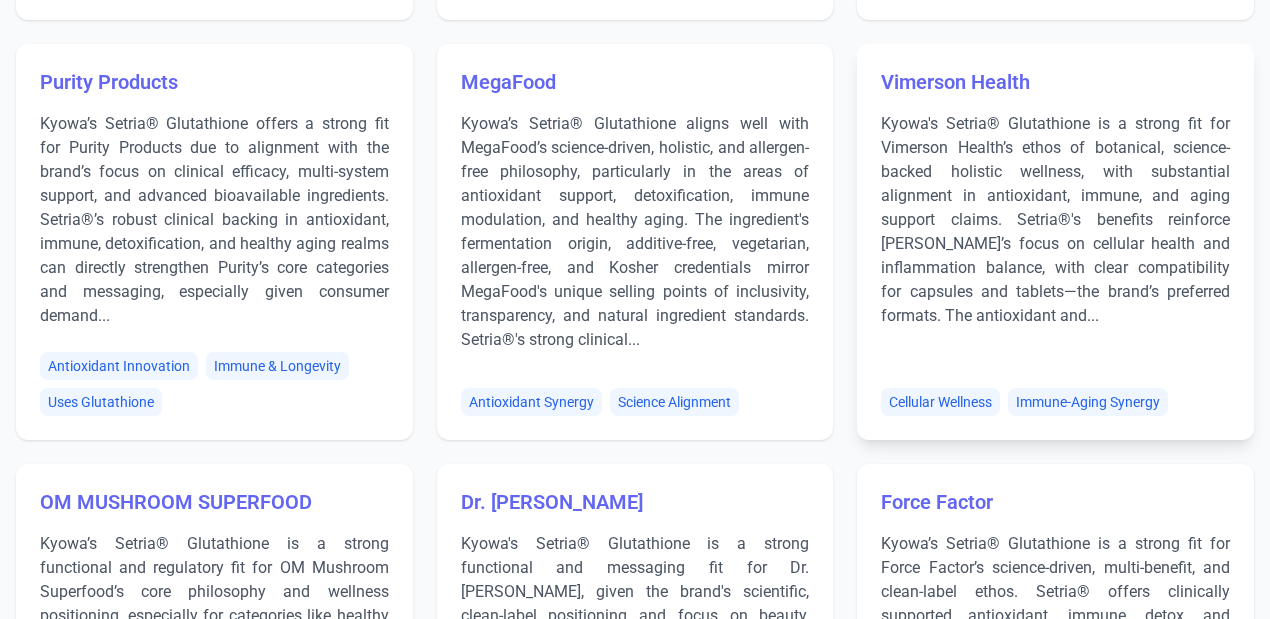 click on "Vimerson Health" at bounding box center [955, 82] 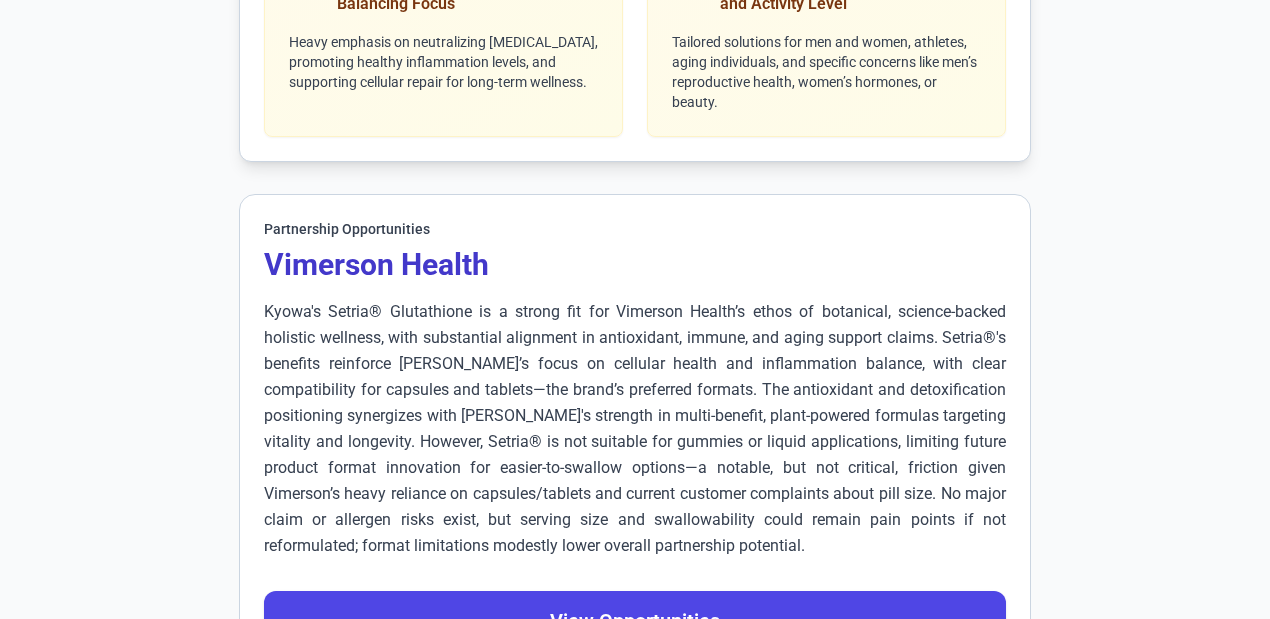 scroll, scrollTop: 9355, scrollLeft: 0, axis: vertical 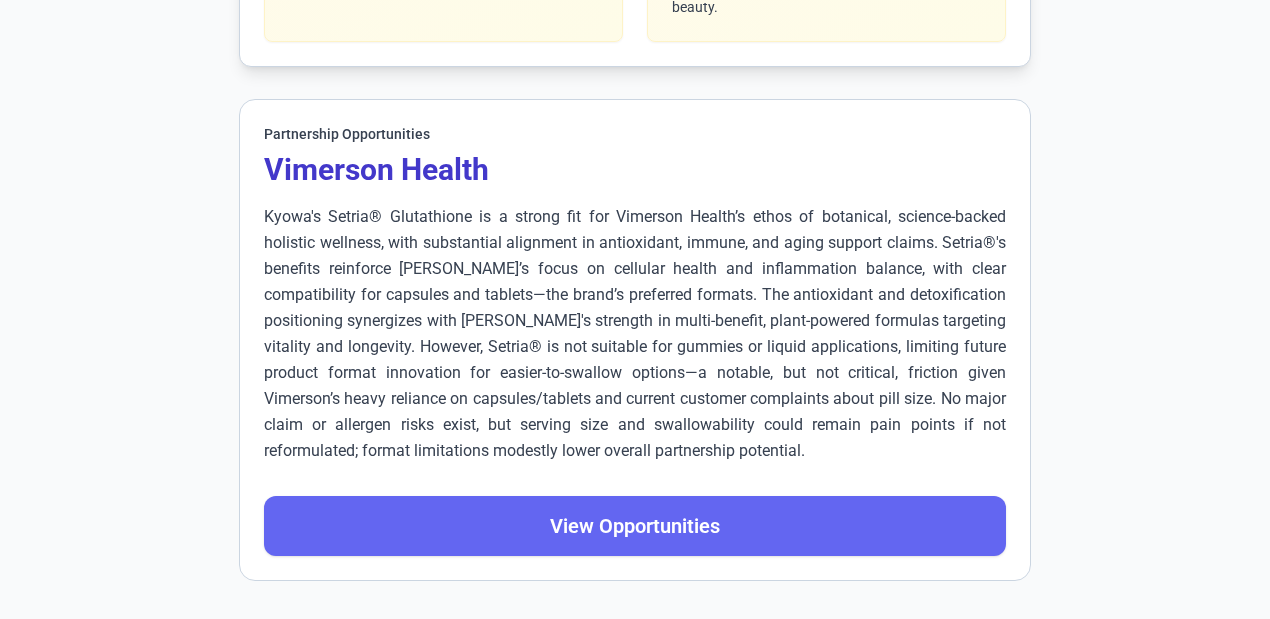 click on "View Opportunities" at bounding box center [635, 526] 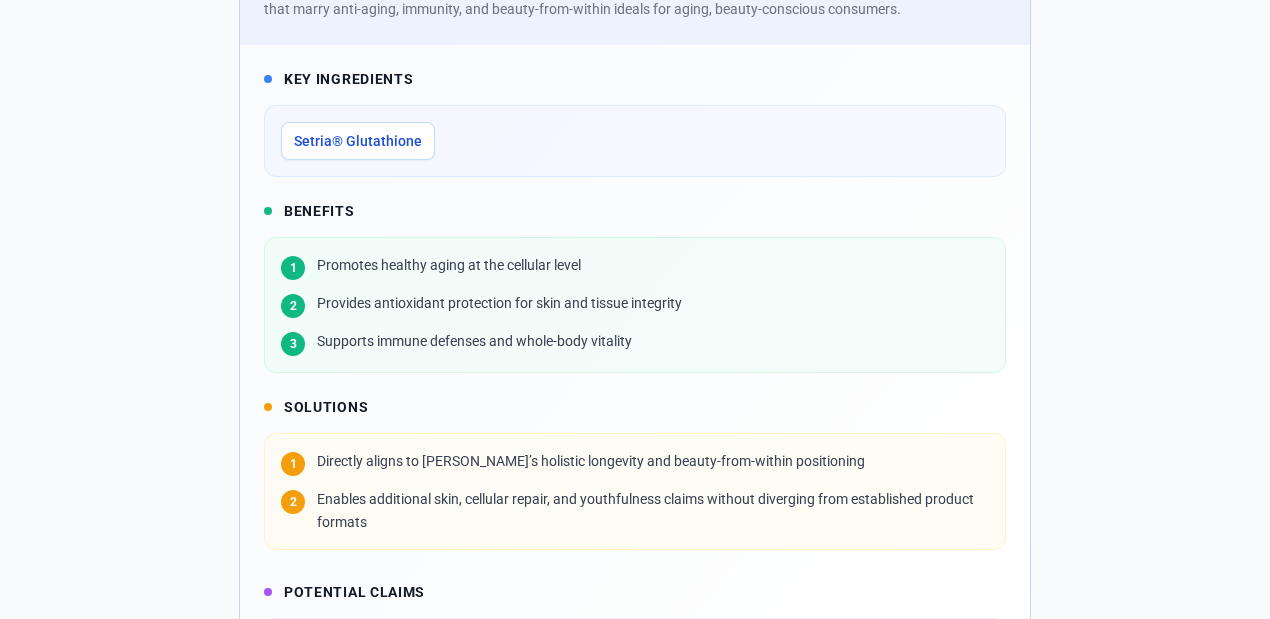 scroll, scrollTop: 3356, scrollLeft: 0, axis: vertical 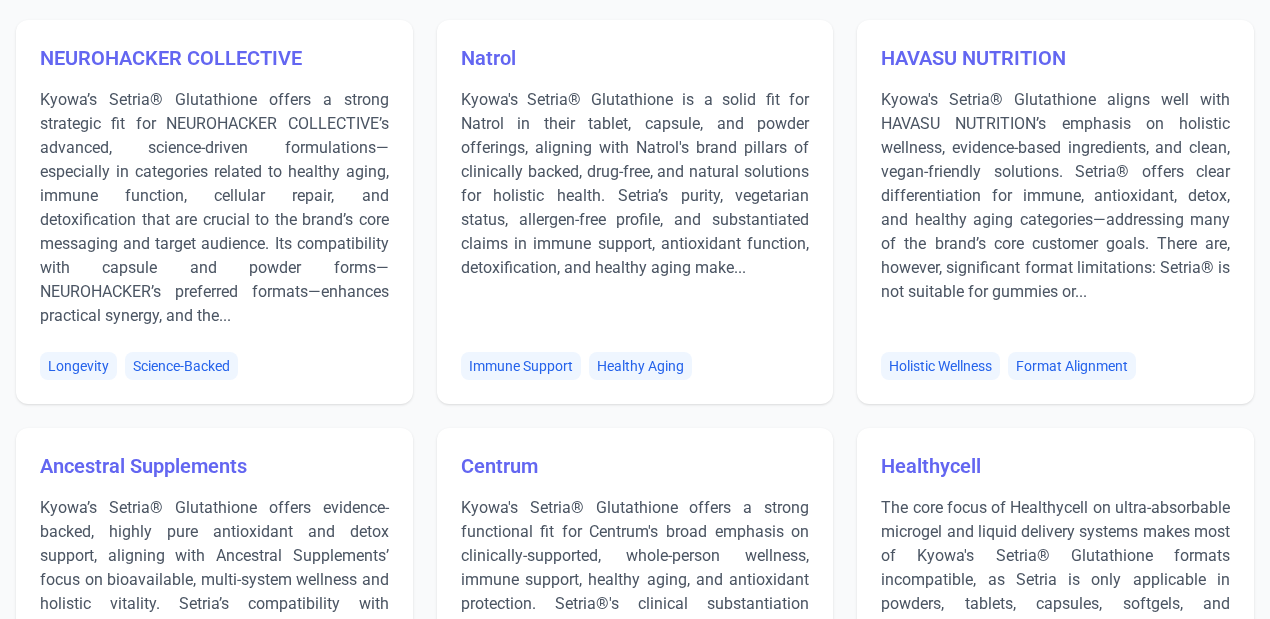 click on "NatureBell Kyowa’s Setria® Glutathione aligns extremely well with NatureBell’s commitment to purity, science-backed efficacy, allergen-free formulas, and holistic wellness across life stages. Both the clinical substantiation and delivery formats match the brand’s focus on capsules and powders. Setria’s health and longevity positioning fits NatureBell’s core strengths: multi-benefit formulas, healthy aging, immune... Longevity Synergy Immune Defense Uses Glutathione Orgabay Kyowa’s Setria® Glutathione exhibits exceptionally strong alignment with Orgabay’s philosophy and target markets. Setria® is a clinically established antioxidant that supports immune function, detoxification, cellular protection, and healthy aging—directly mirroring Orgabay’s core messaging and customer needs (especially for health-conscious adults and those seeking immune and allergy relief). The ingredient format... Antioxidant Synergy Healthy Aging Quicksilver Scientific Antioxidant Synergy Detox-Longevity Dr. Tobias" at bounding box center [635, -2686] 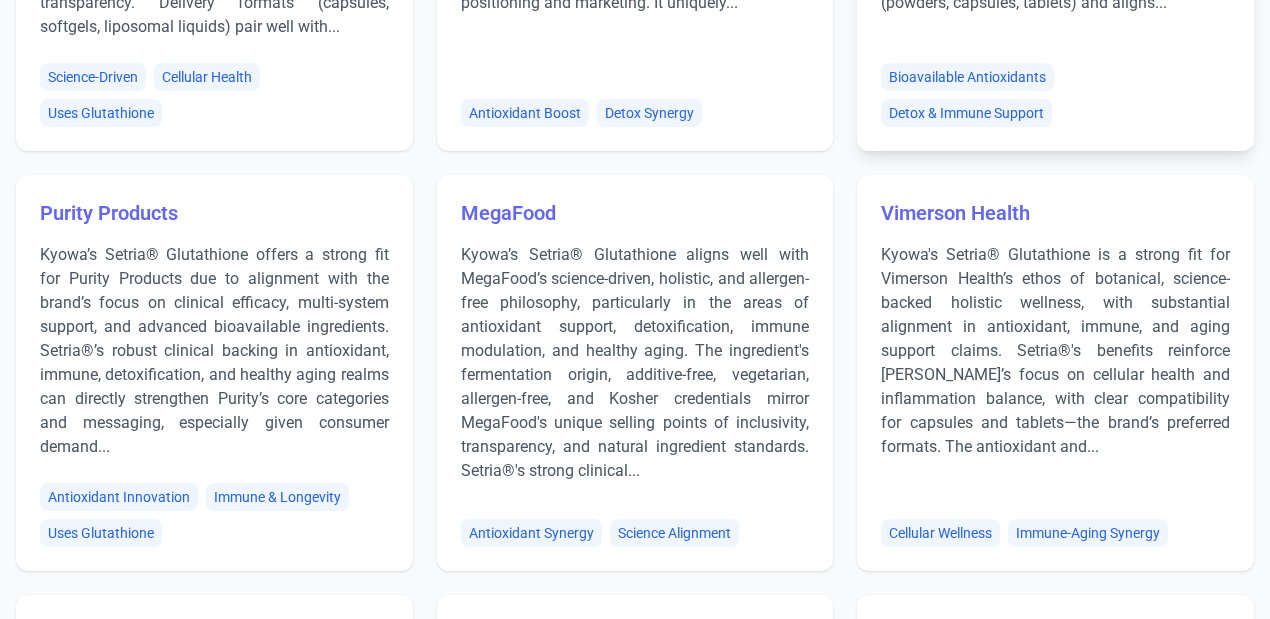 scroll, scrollTop: 4754, scrollLeft: 0, axis: vertical 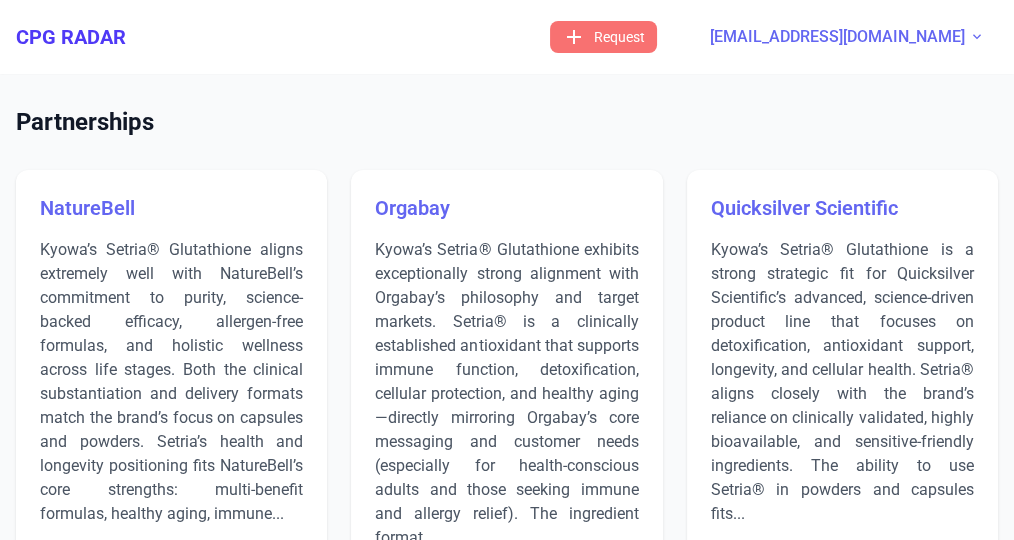 click on "[EMAIL_ADDRESS][DOMAIN_NAME]" at bounding box center (837, 37) 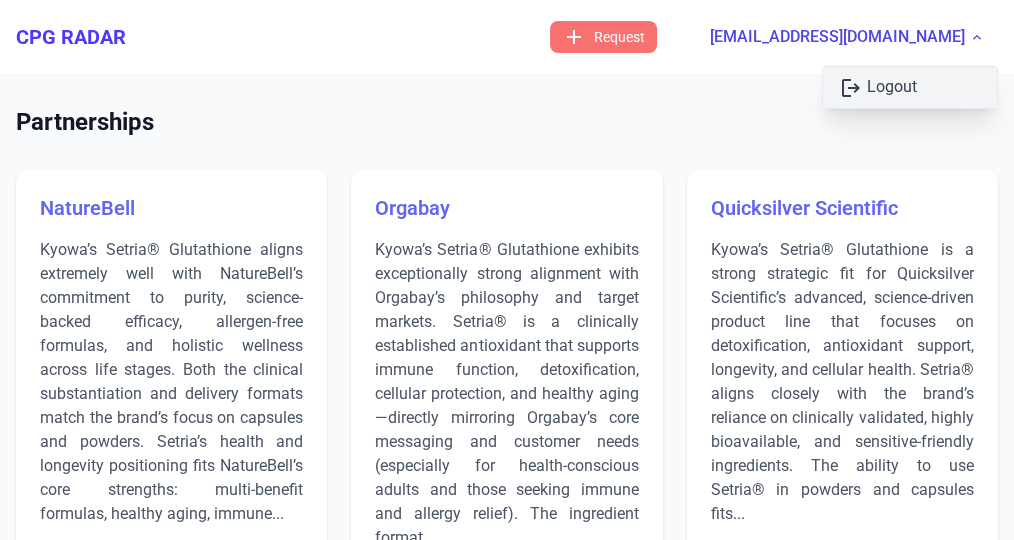 click on "logout  Logout" at bounding box center (910, 87) 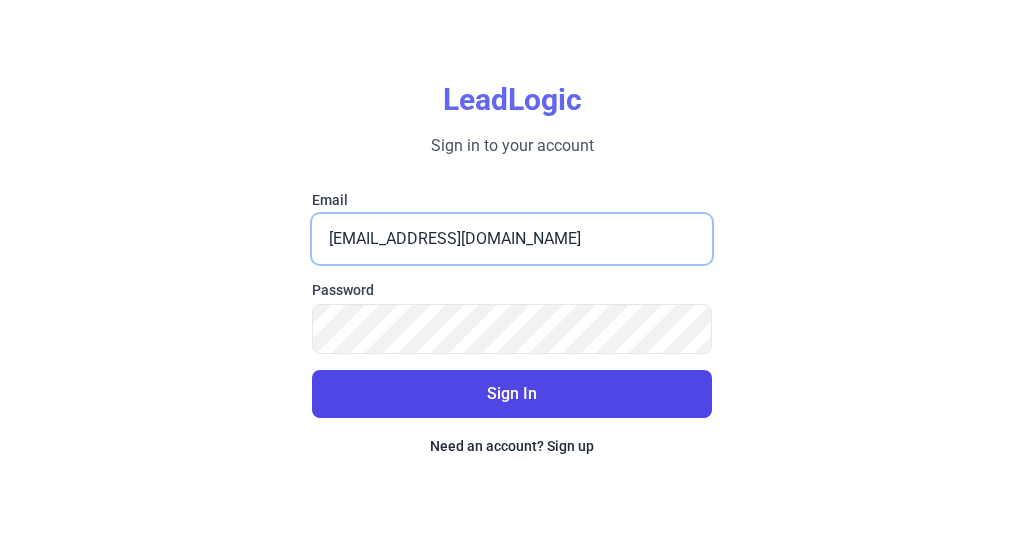 click on "[EMAIL_ADDRESS][DOMAIN_NAME]" at bounding box center [512, 239] 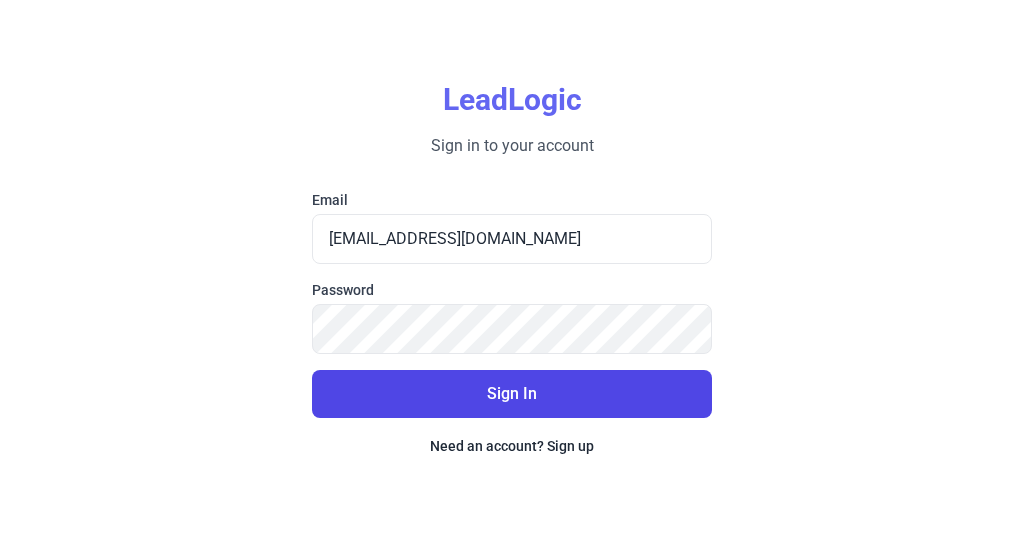 click on "Sign In" at bounding box center [512, 394] 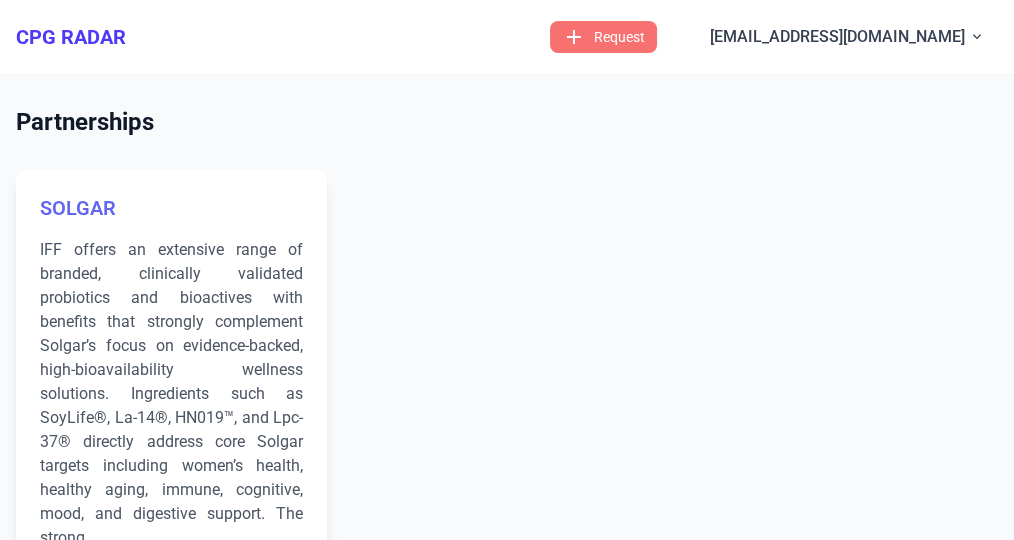 click on "SOLGAR IFF offers an extensive range of branded, clinically validated probiotics and bioactives with benefits that strongly complement Solgar’s focus on evidence-backed, high-bioavailability wellness solutions. Ingredients such as SoyLife®, La-14®, HN019™, and Lpc-37® directly address core Solgar targets including women’s health, healthy aging, immune, cognitive, mood, and digestive support. The strong... Strong Synergy Clinical Innovation" at bounding box center (171, 398) 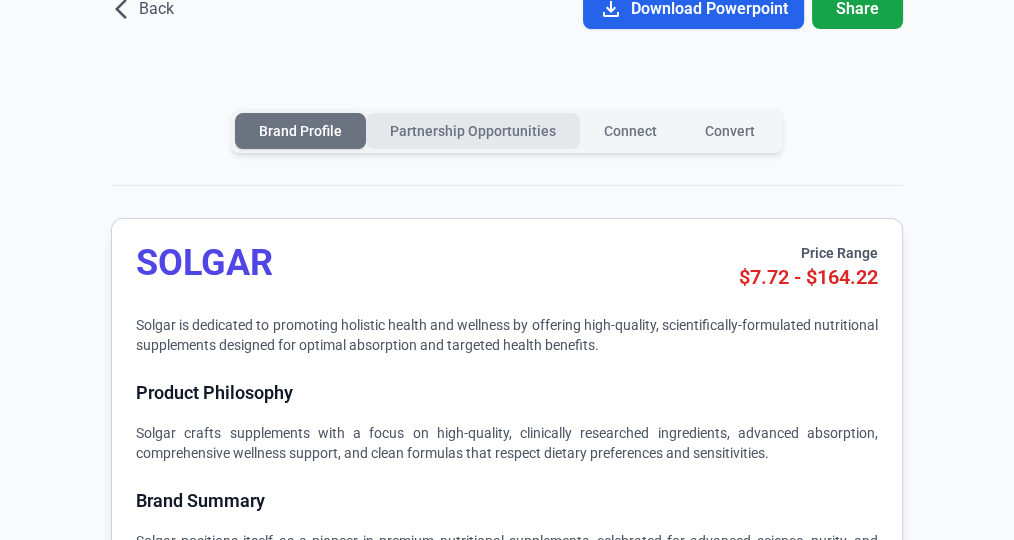 click on "Partnership Opportunities" at bounding box center [473, 131] 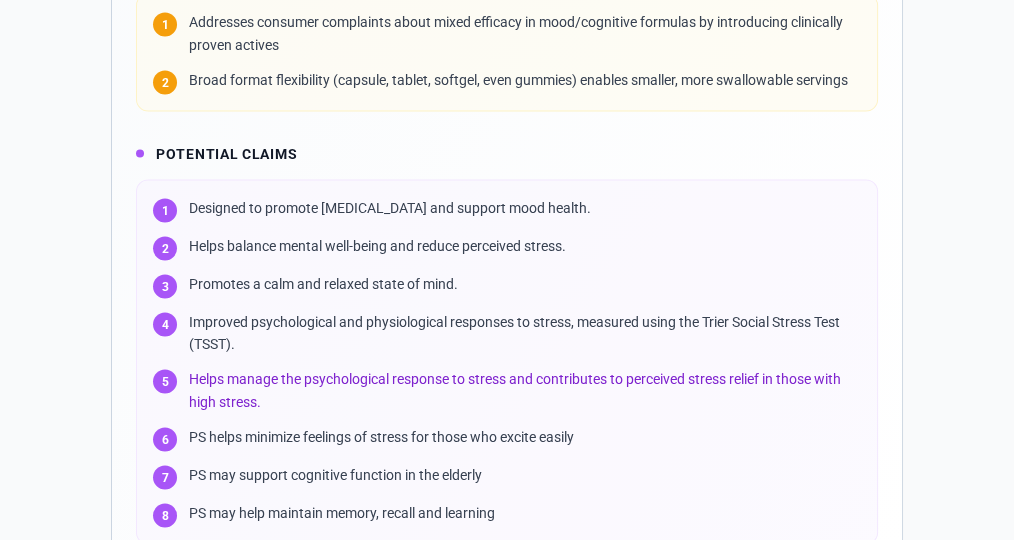 scroll, scrollTop: 4121, scrollLeft: 0, axis: vertical 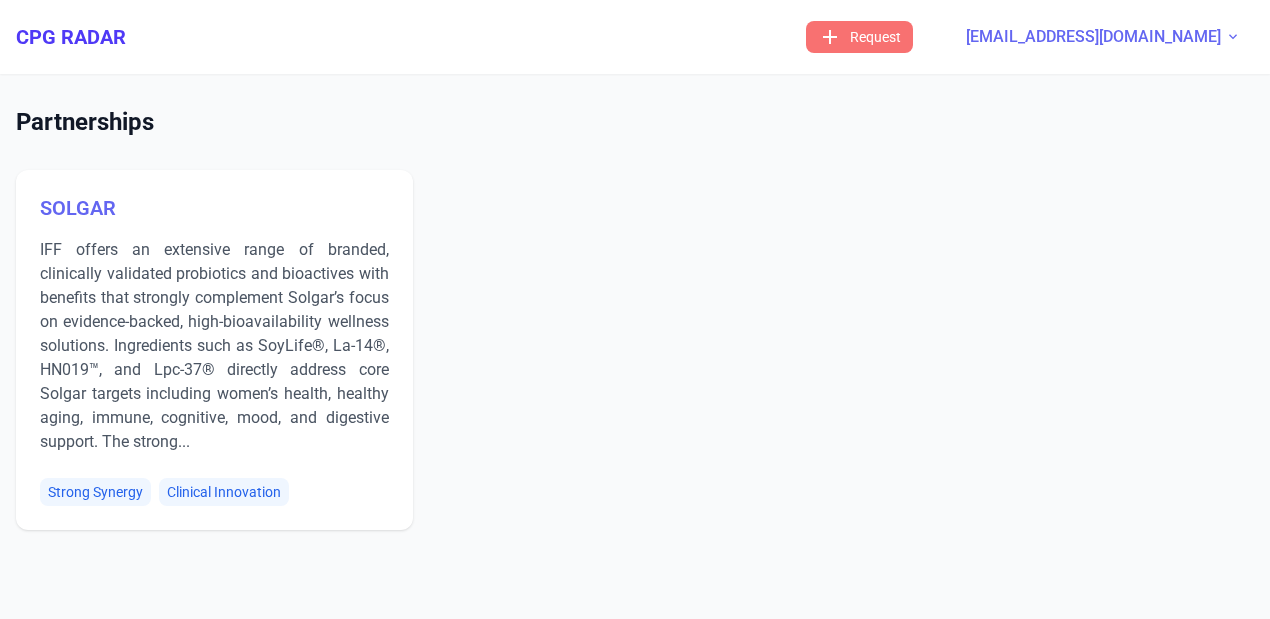 click on "[EMAIL_ADDRESS][DOMAIN_NAME]" at bounding box center [1093, 37] 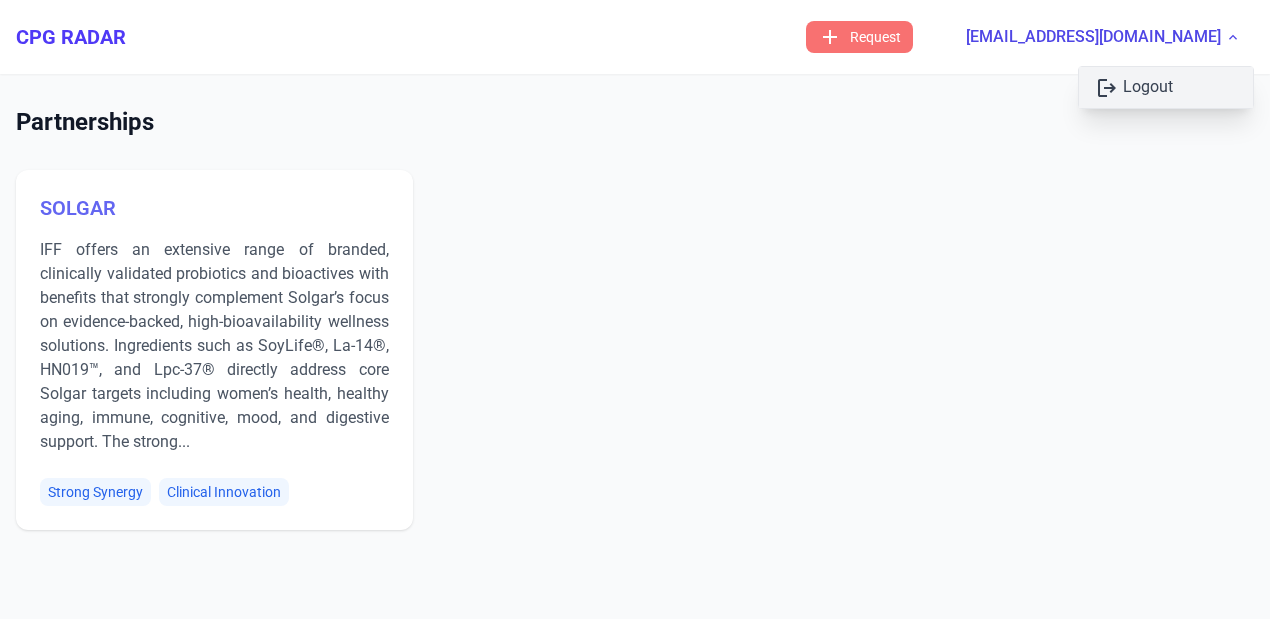 click on "logout  Logout" at bounding box center [1166, 87] 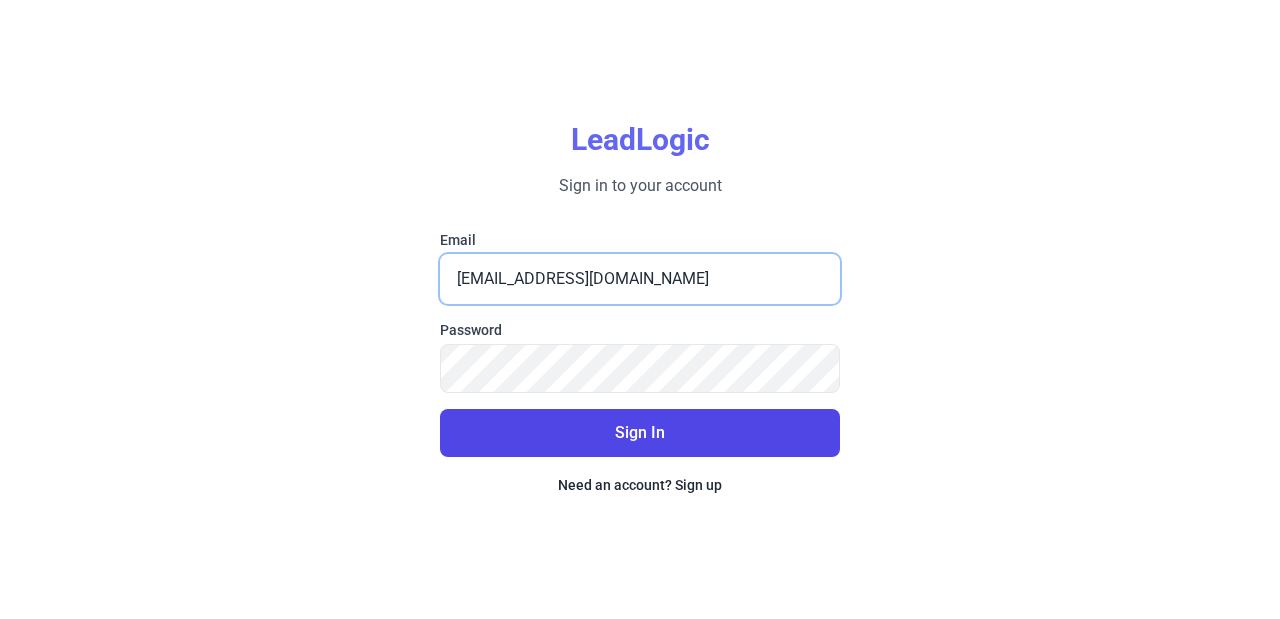 click on "[EMAIL_ADDRESS][DOMAIN_NAME]" at bounding box center (640, 279) 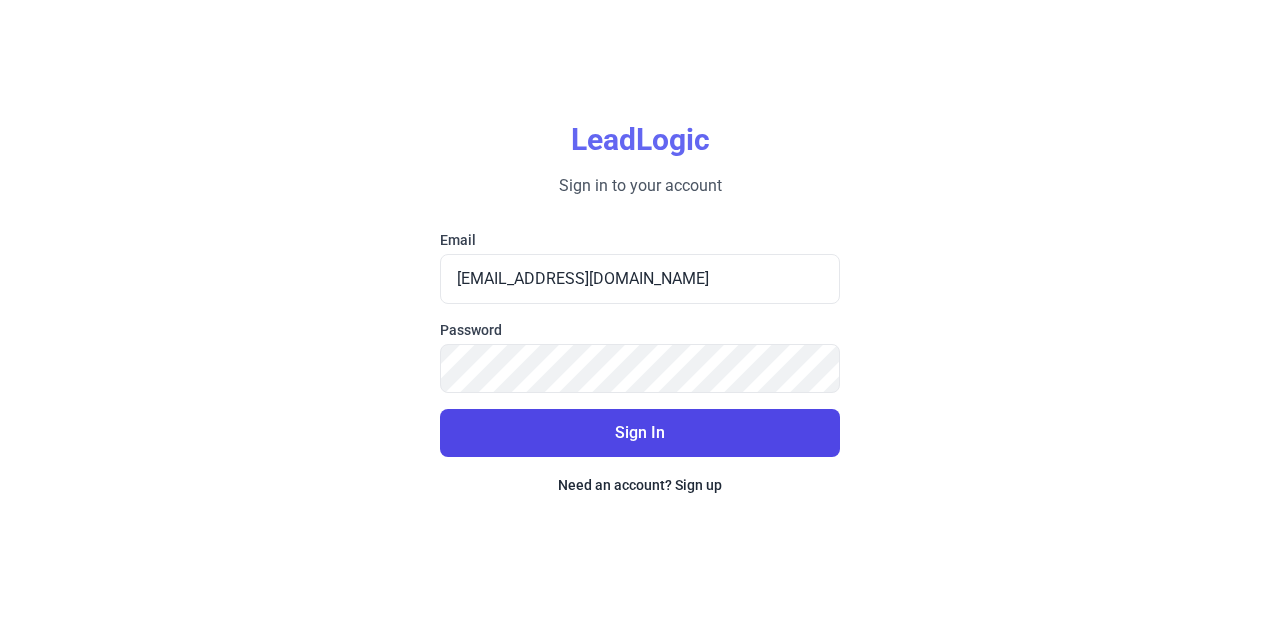 click on "Sign In" at bounding box center (640, 433) 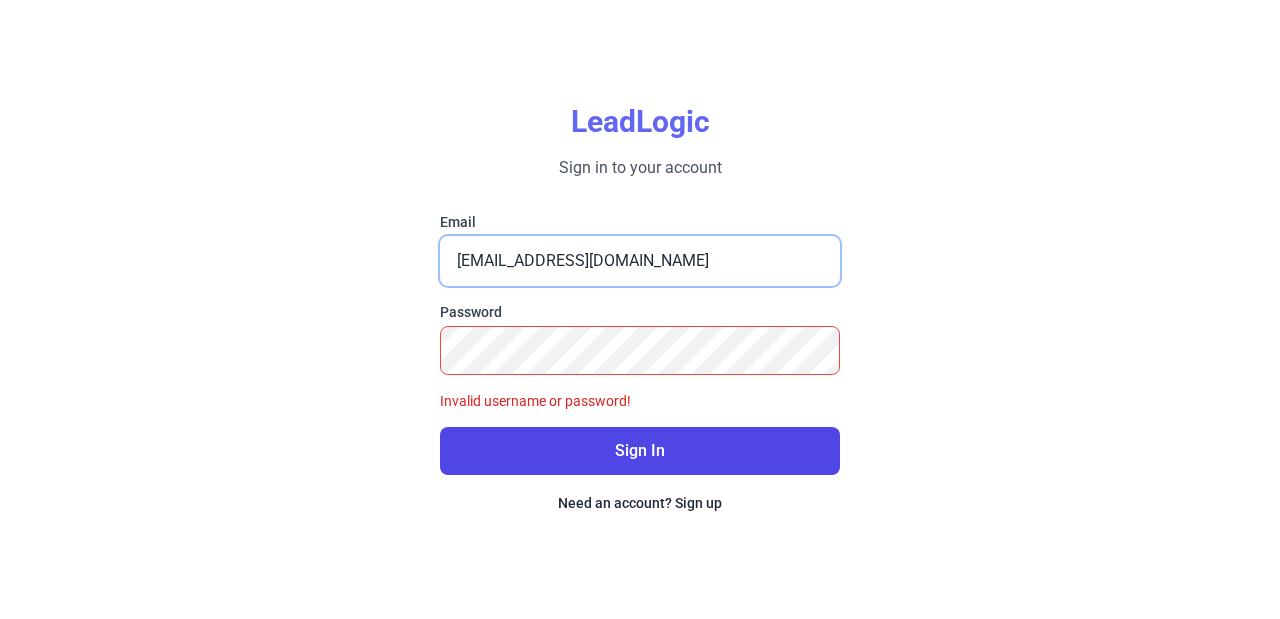 click on "test@stratum.com" at bounding box center (640, 261) 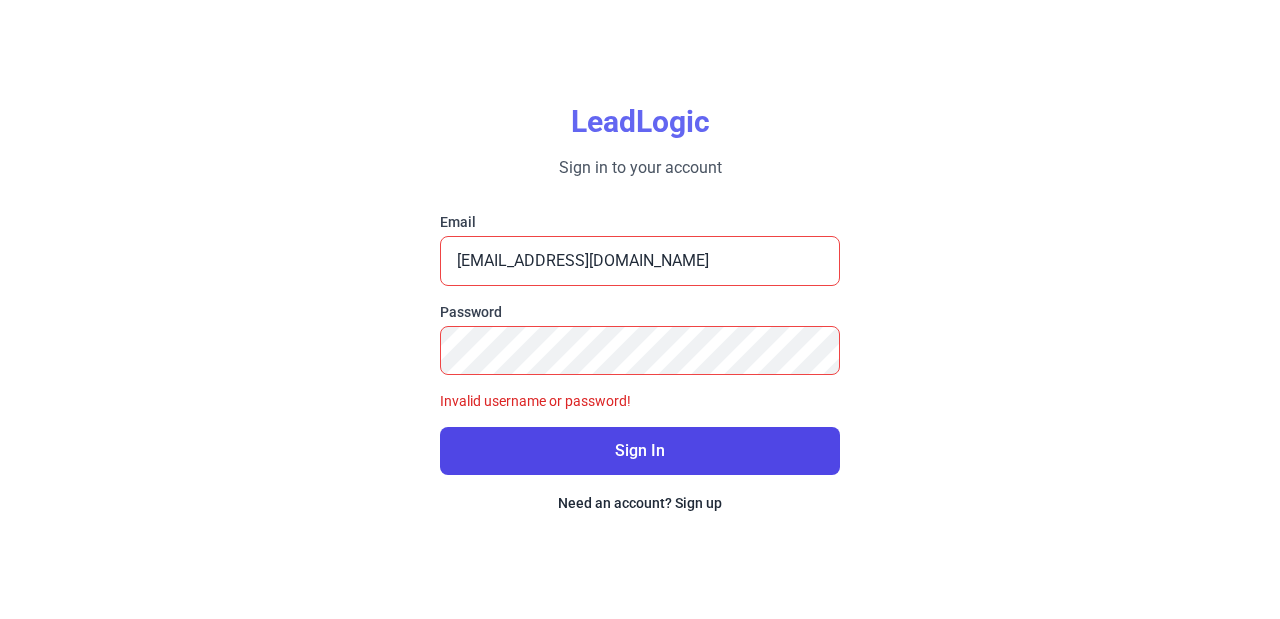 click on "Sign In" at bounding box center (640, 451) 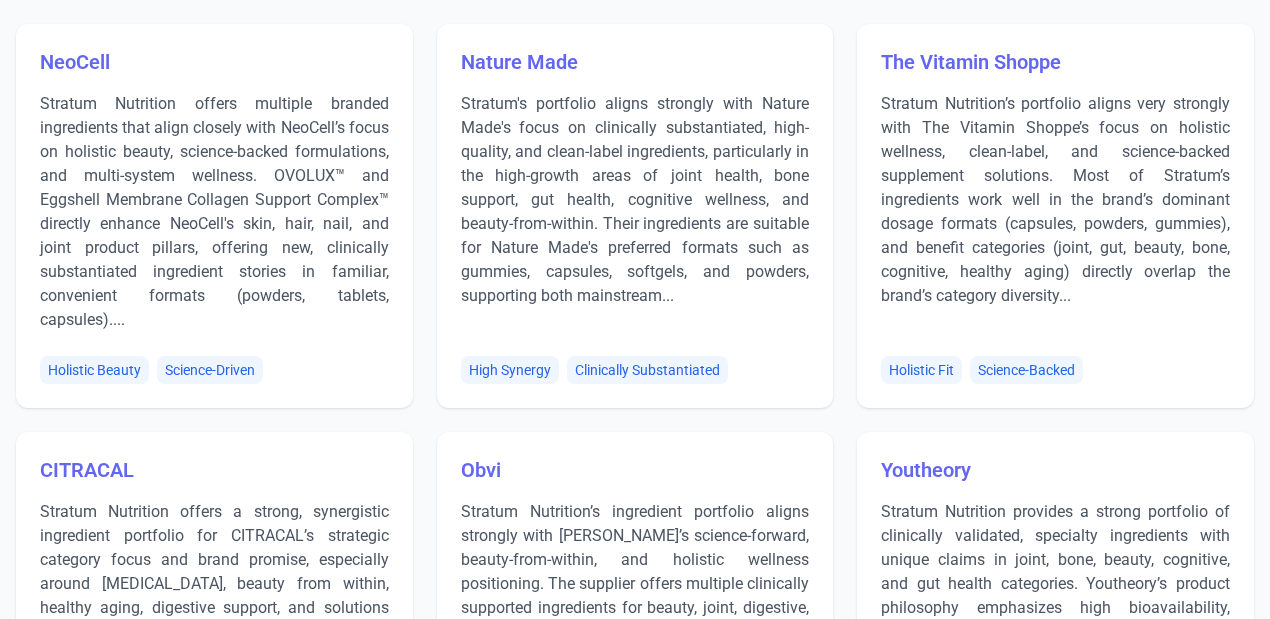 scroll, scrollTop: 2, scrollLeft: 0, axis: vertical 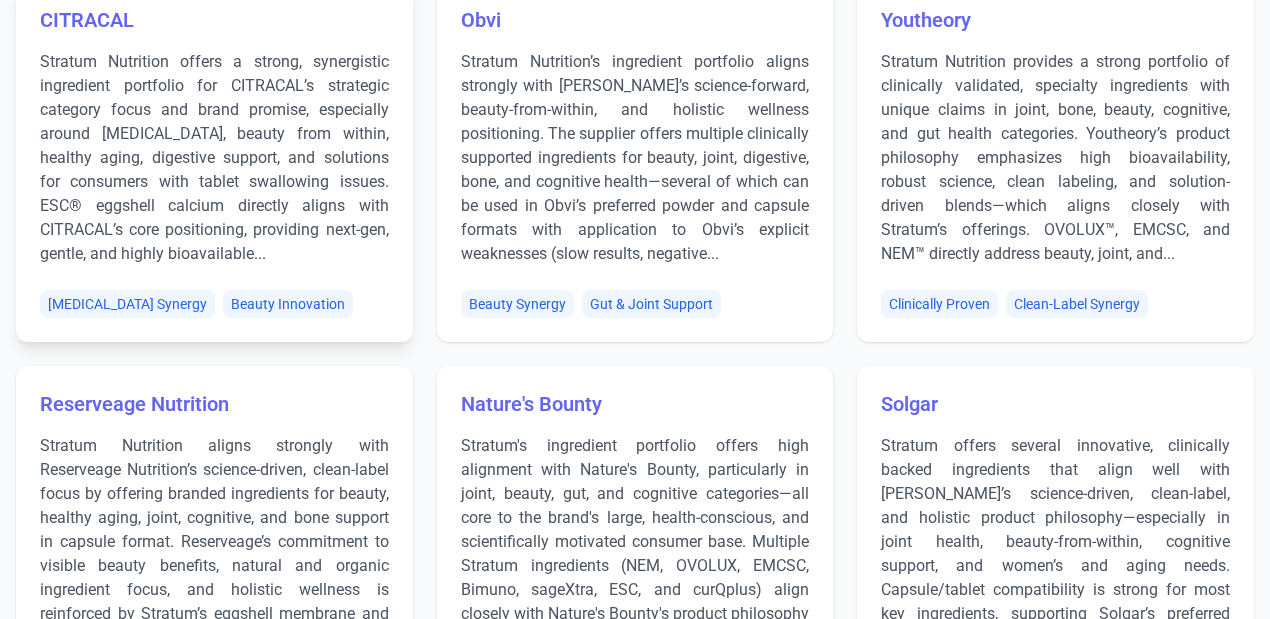 click on "CITRACAL" at bounding box center (214, 20) 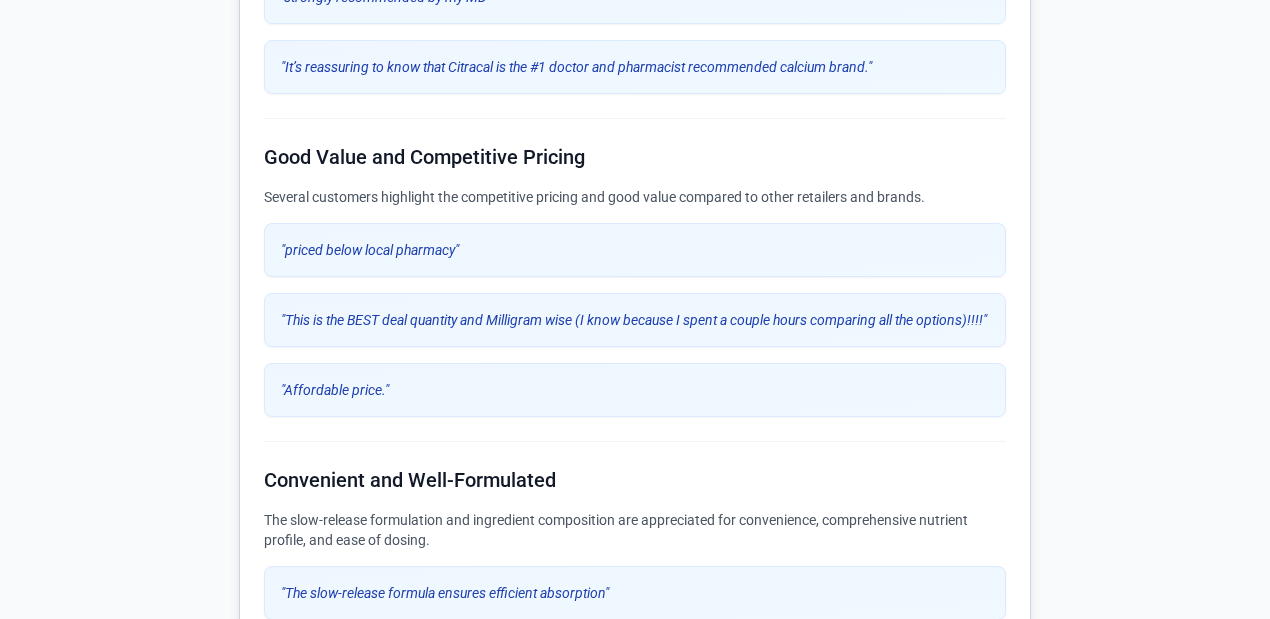 scroll, scrollTop: 2933, scrollLeft: 0, axis: vertical 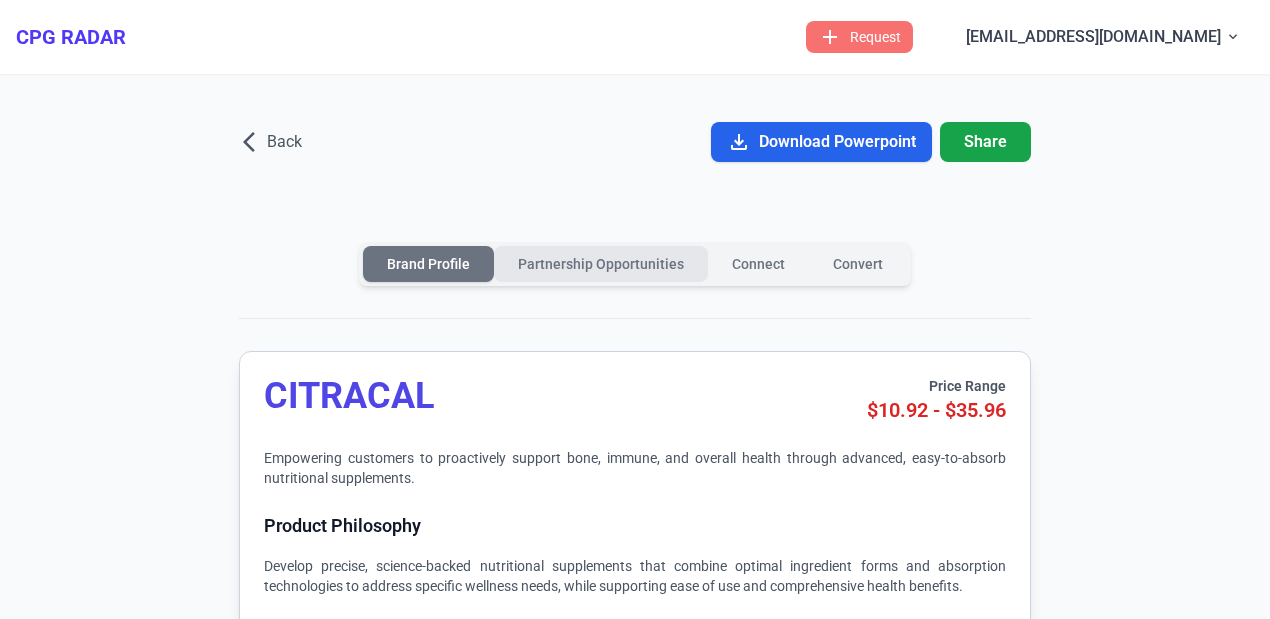click on "Partnership Opportunities" at bounding box center [601, 264] 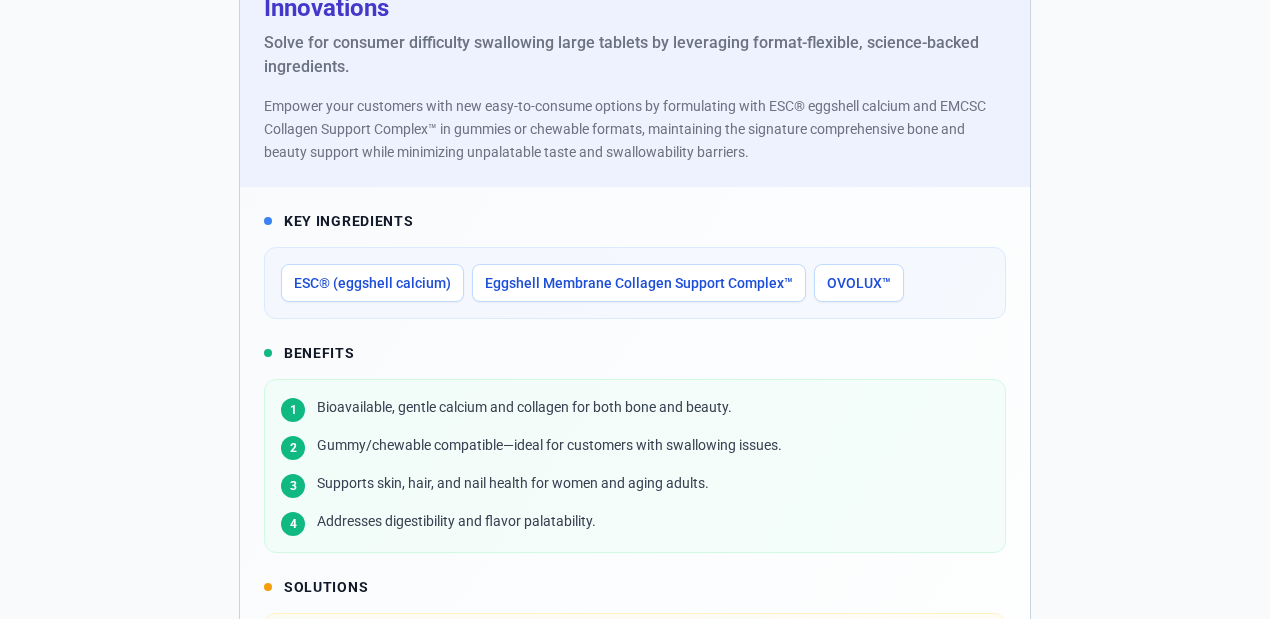 scroll, scrollTop: 2855, scrollLeft: 0, axis: vertical 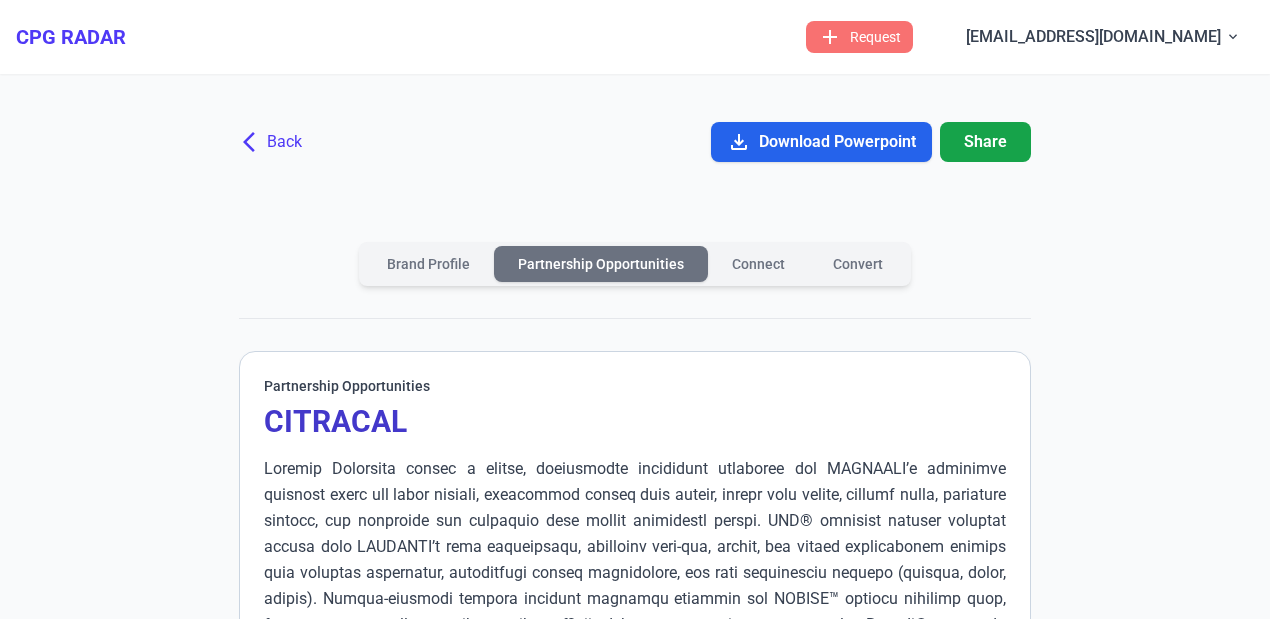 click on "arrow_back_ios" at bounding box center [255, 142] 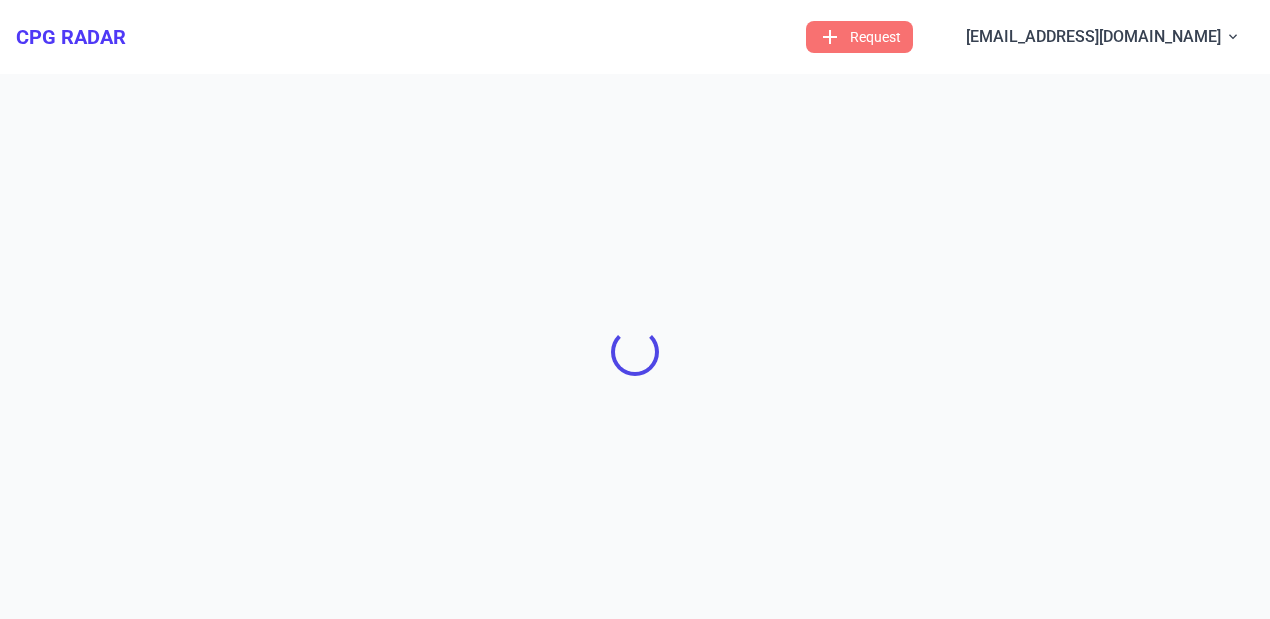 scroll, scrollTop: 9, scrollLeft: 0, axis: vertical 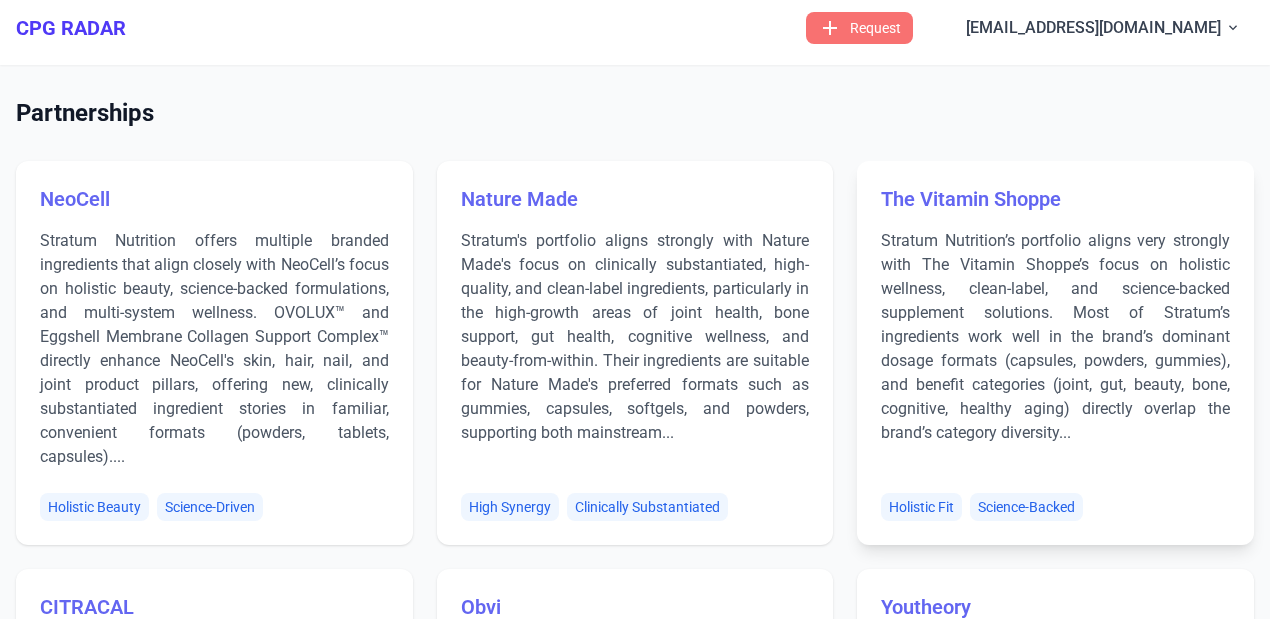 click on "The Vitamin Shoppe" at bounding box center (971, 199) 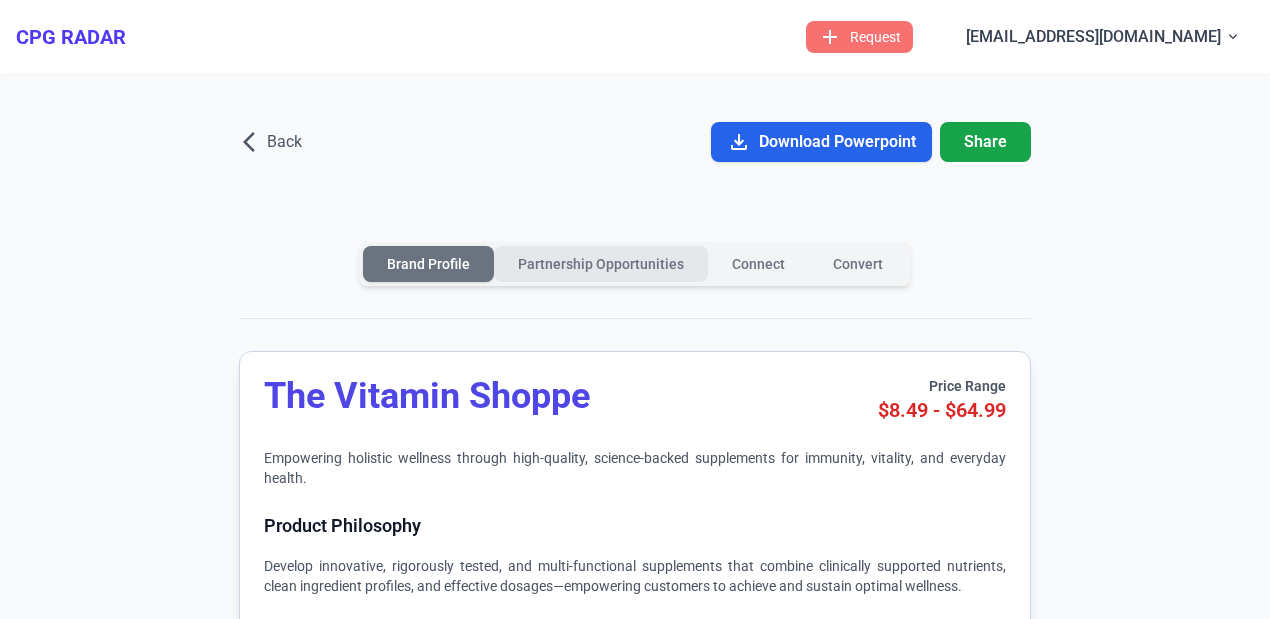 click on "Partnership Opportunities" at bounding box center (601, 264) 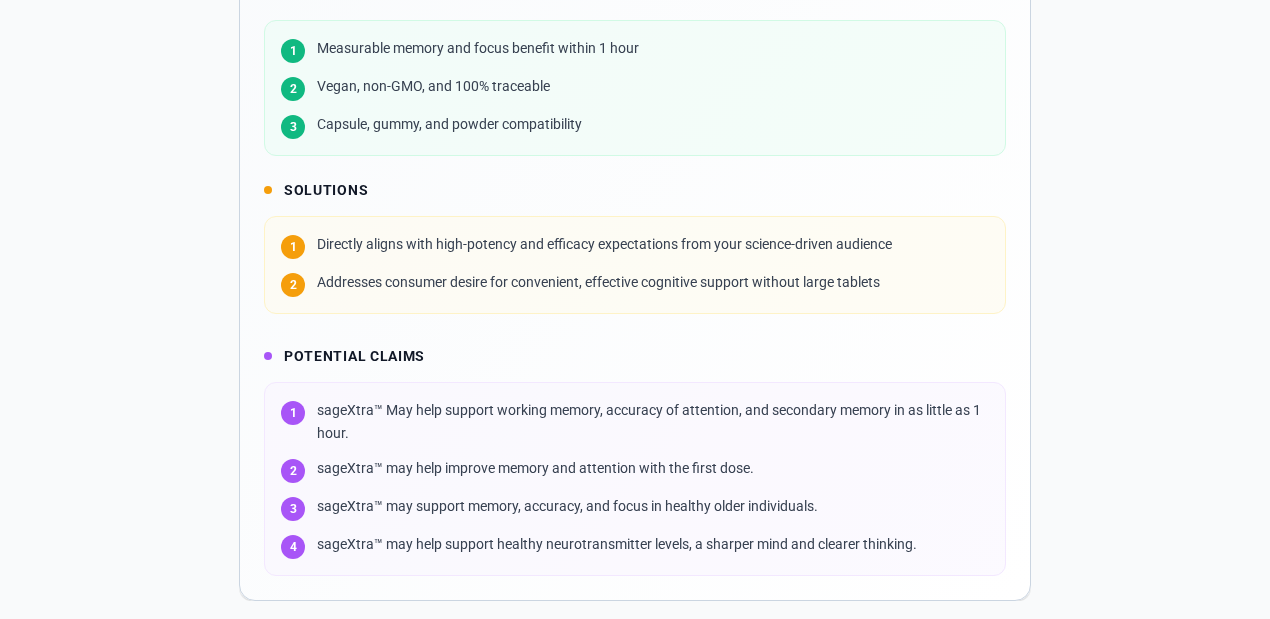 scroll, scrollTop: 3234, scrollLeft: 0, axis: vertical 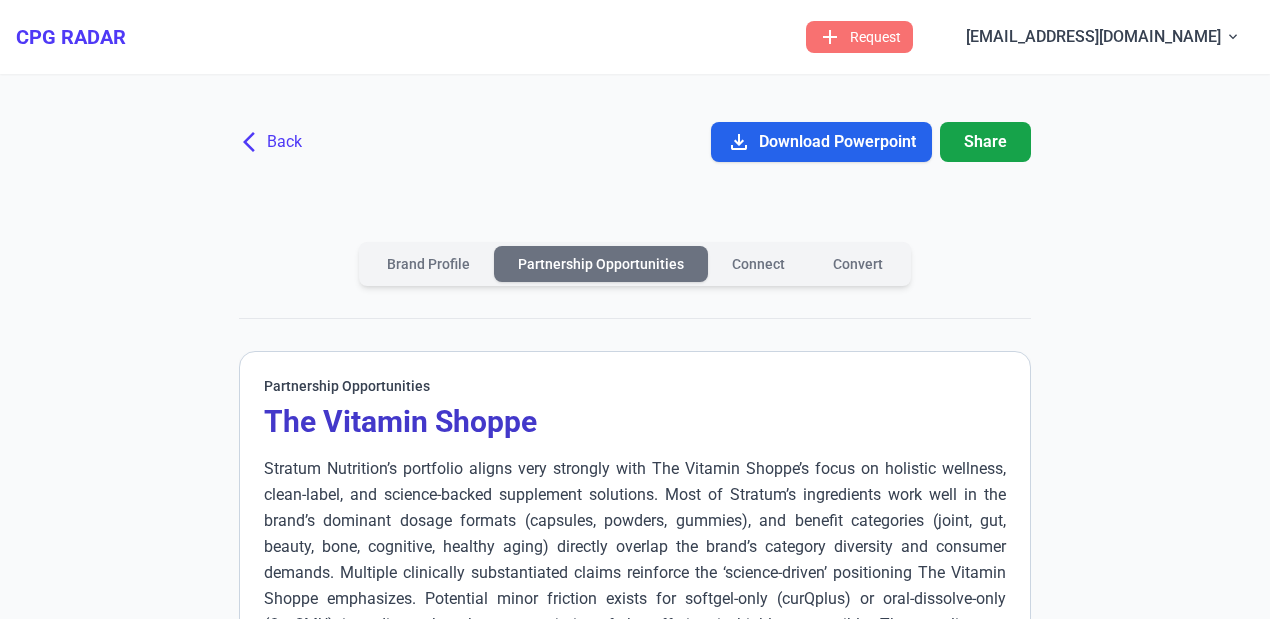 click on "arrow_back_ios" at bounding box center [255, 142] 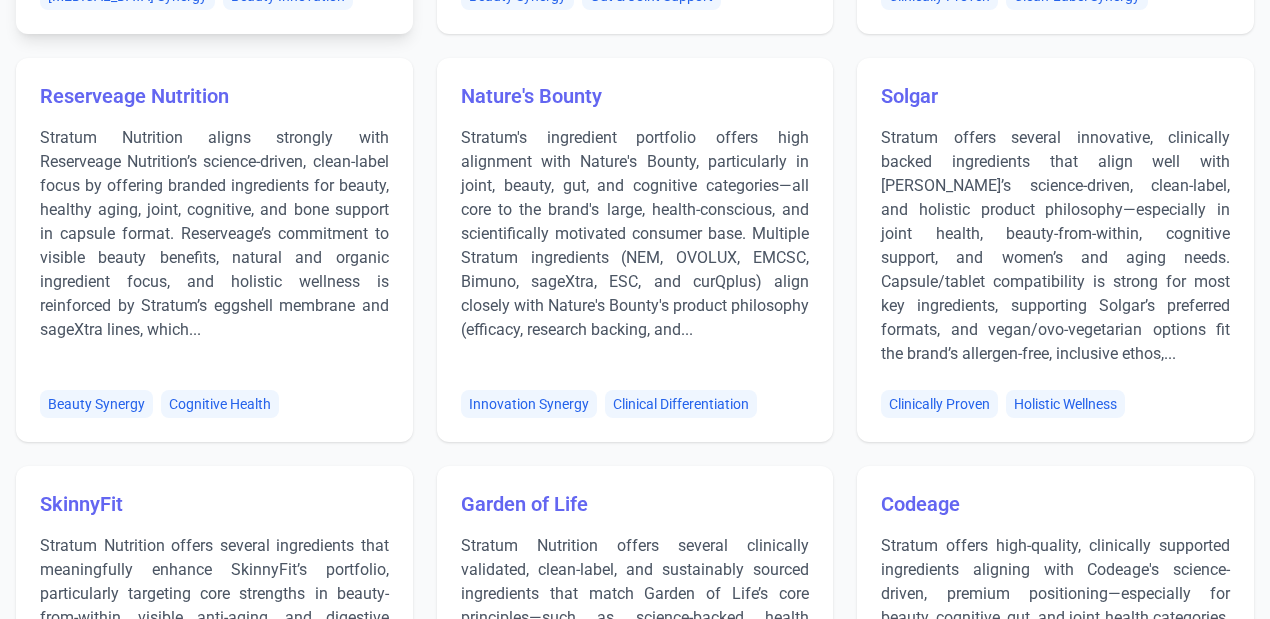 scroll, scrollTop: 942, scrollLeft: 0, axis: vertical 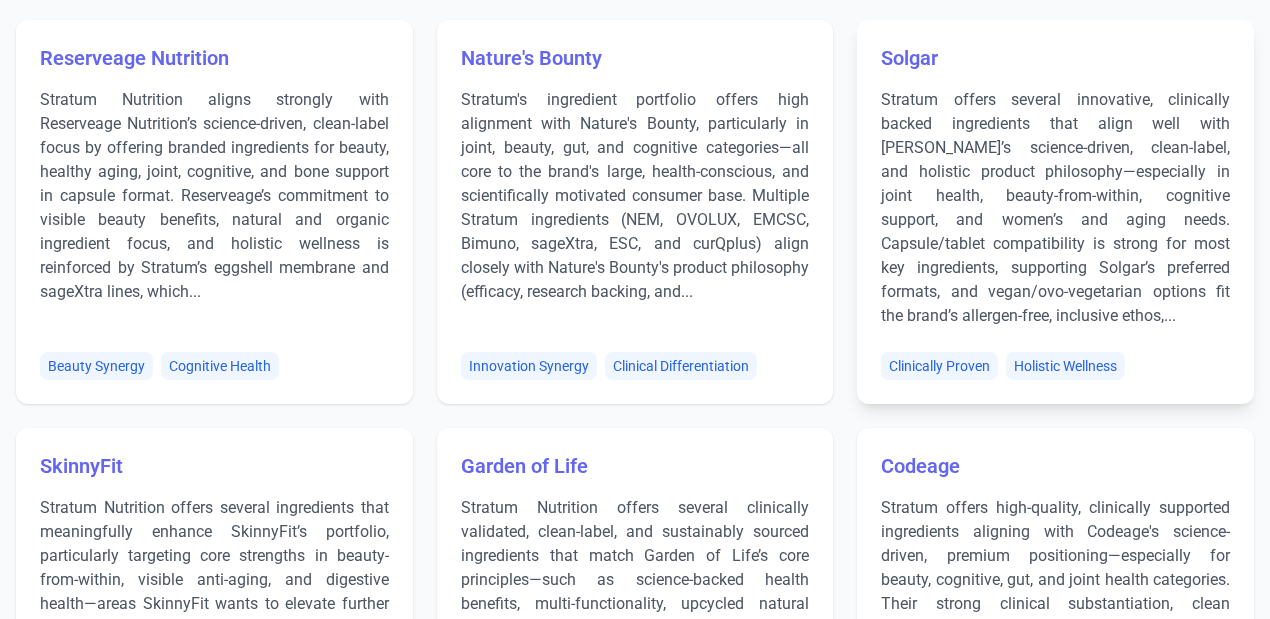 click on "Solgar" at bounding box center [909, 58] 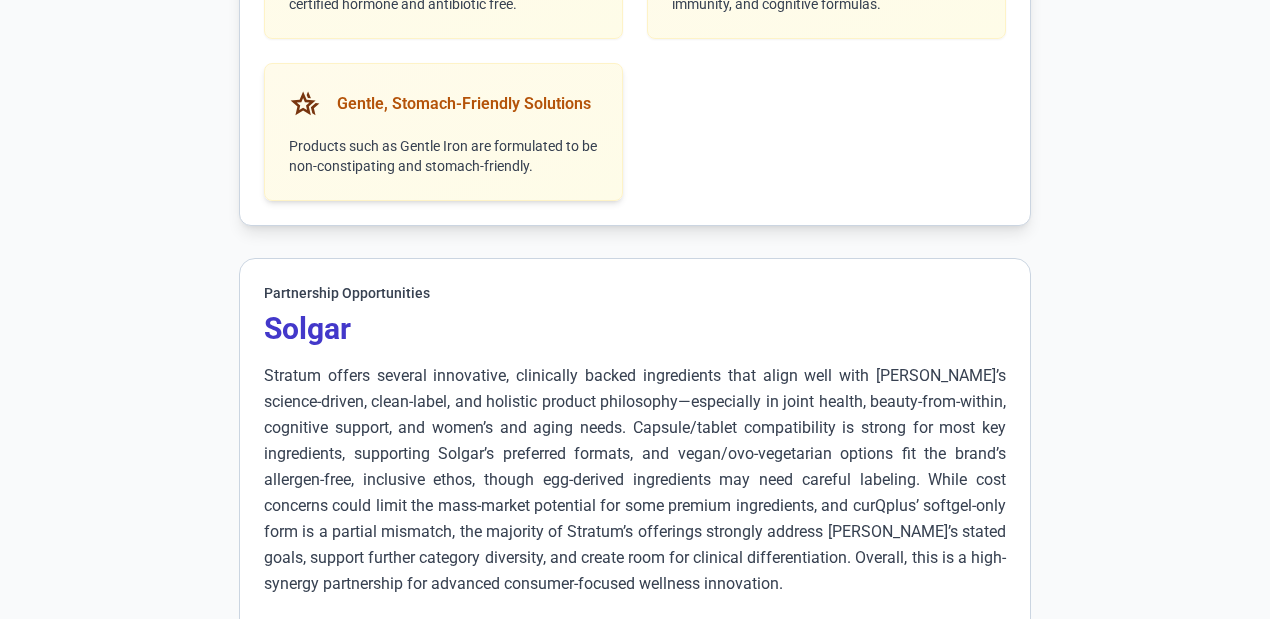 scroll, scrollTop: 9306, scrollLeft: 0, axis: vertical 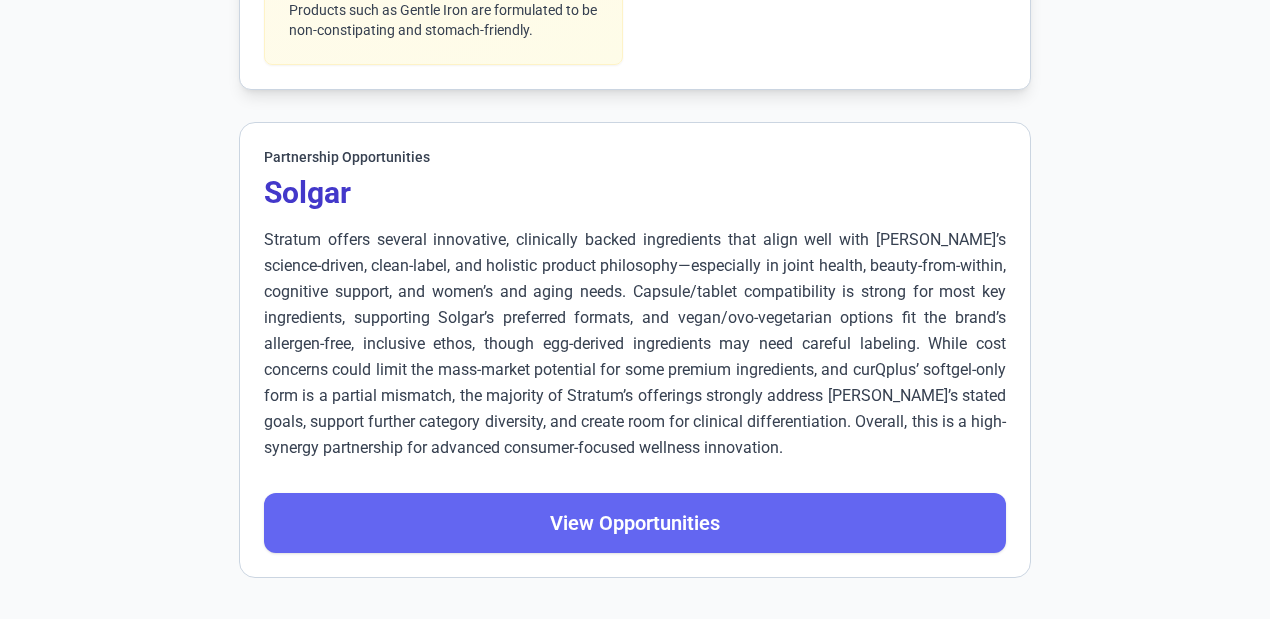 click on "View Opportunities" at bounding box center [635, 523] 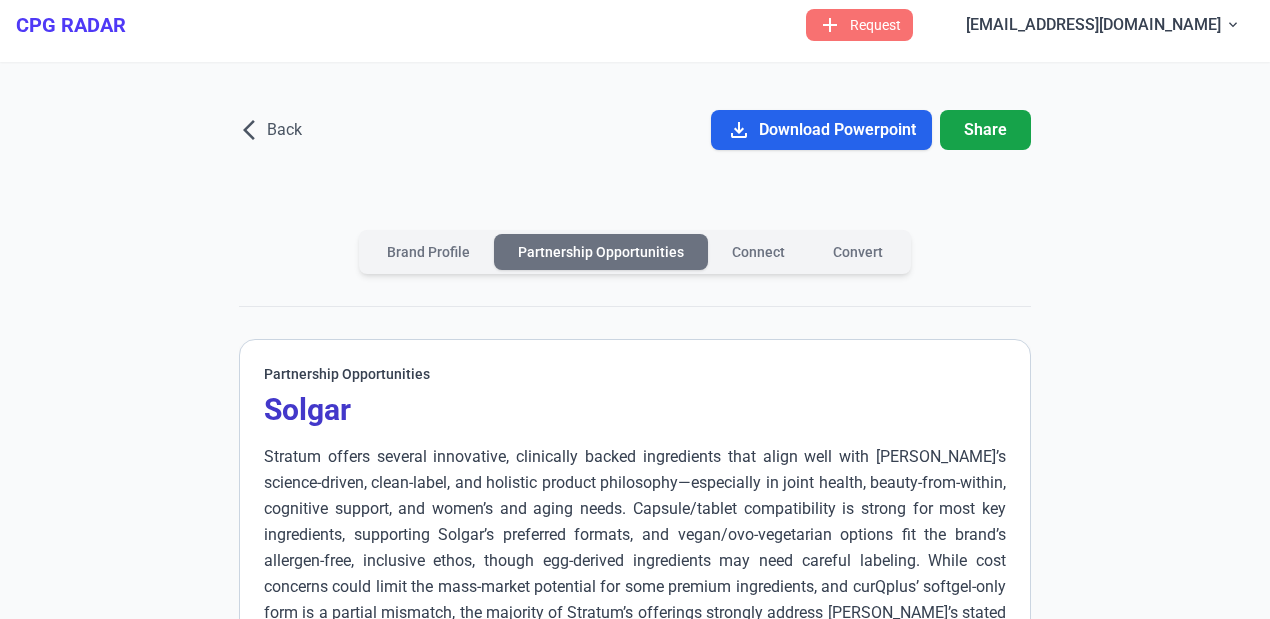 scroll, scrollTop: 0, scrollLeft: 0, axis: both 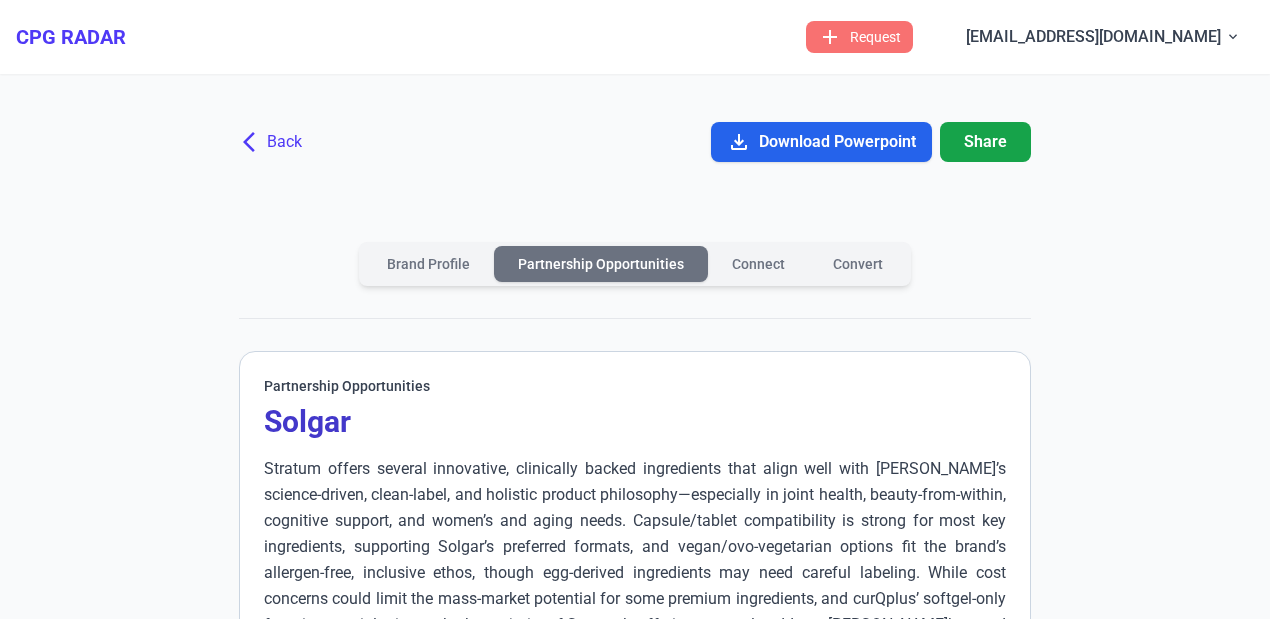 click on "arrow_back_ios" at bounding box center [255, 142] 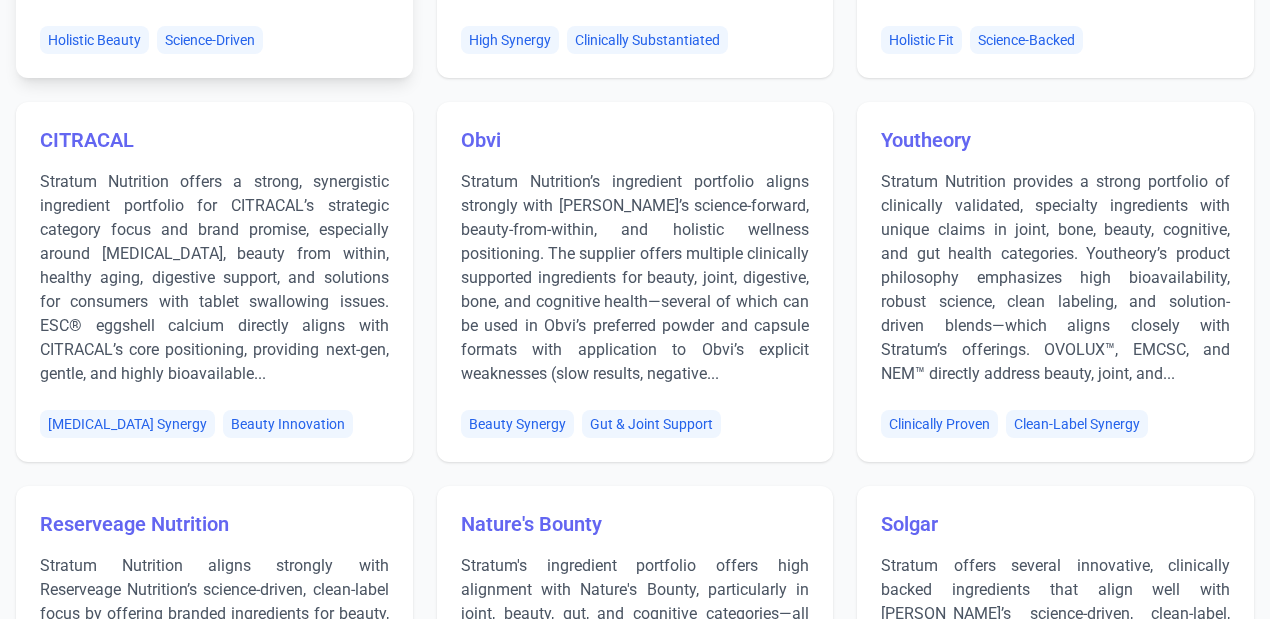 scroll, scrollTop: 0, scrollLeft: 0, axis: both 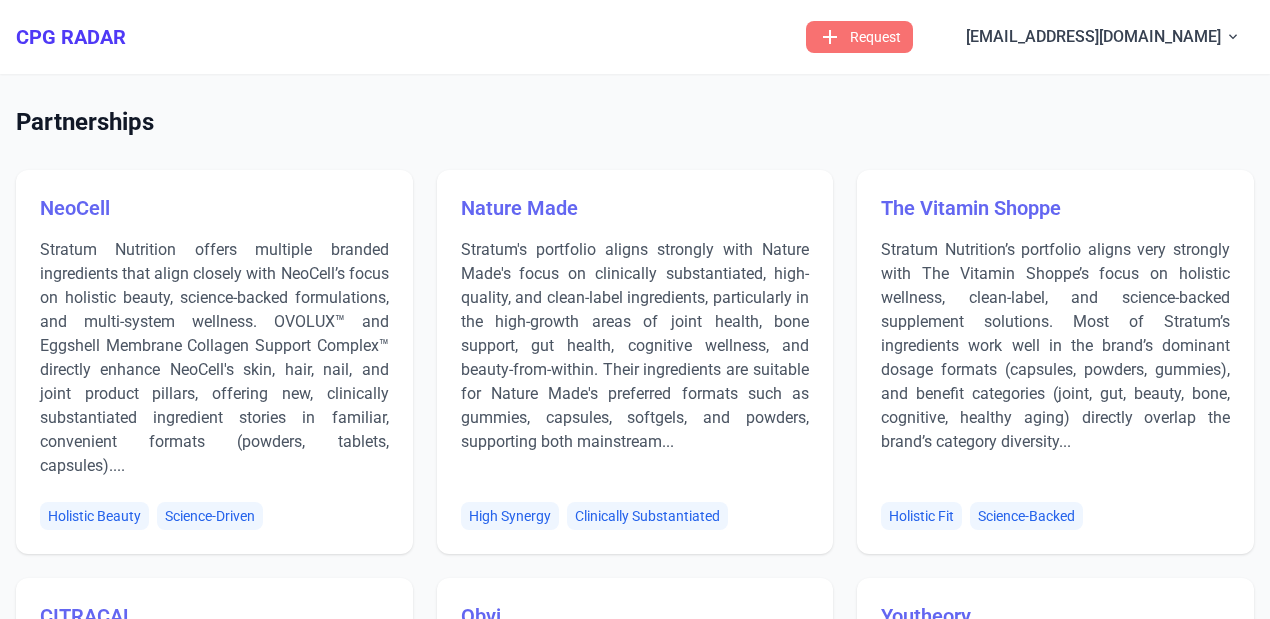 click on "Partnerships" at bounding box center (635, 122) 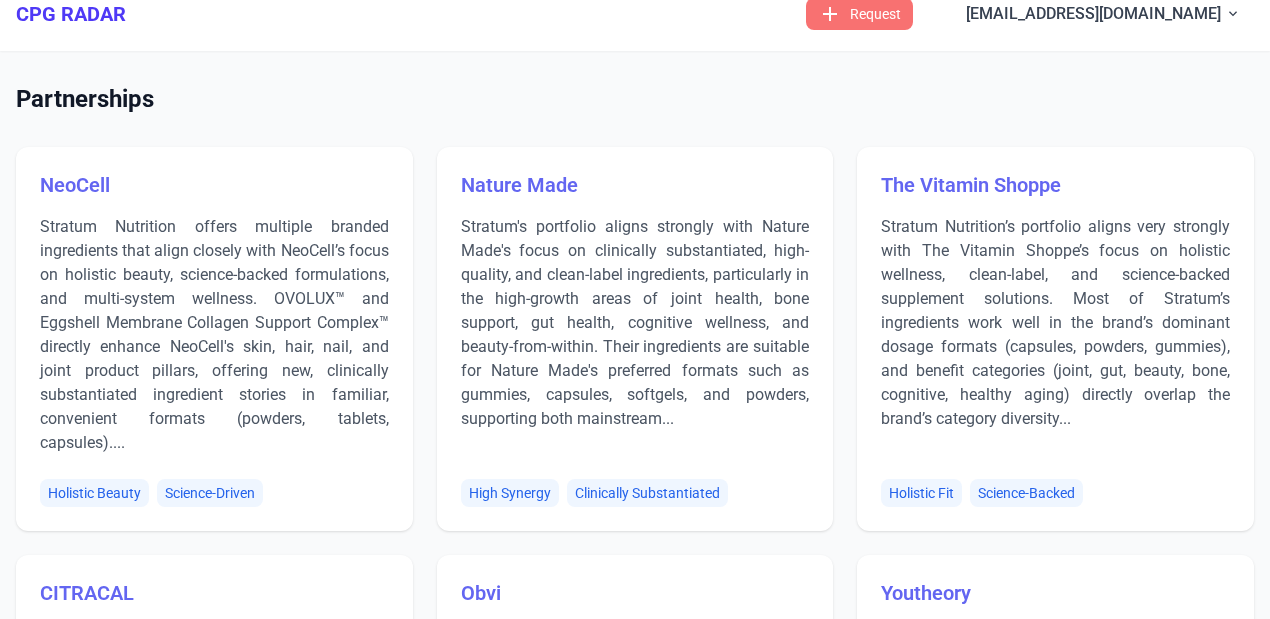 scroll, scrollTop: 0, scrollLeft: 0, axis: both 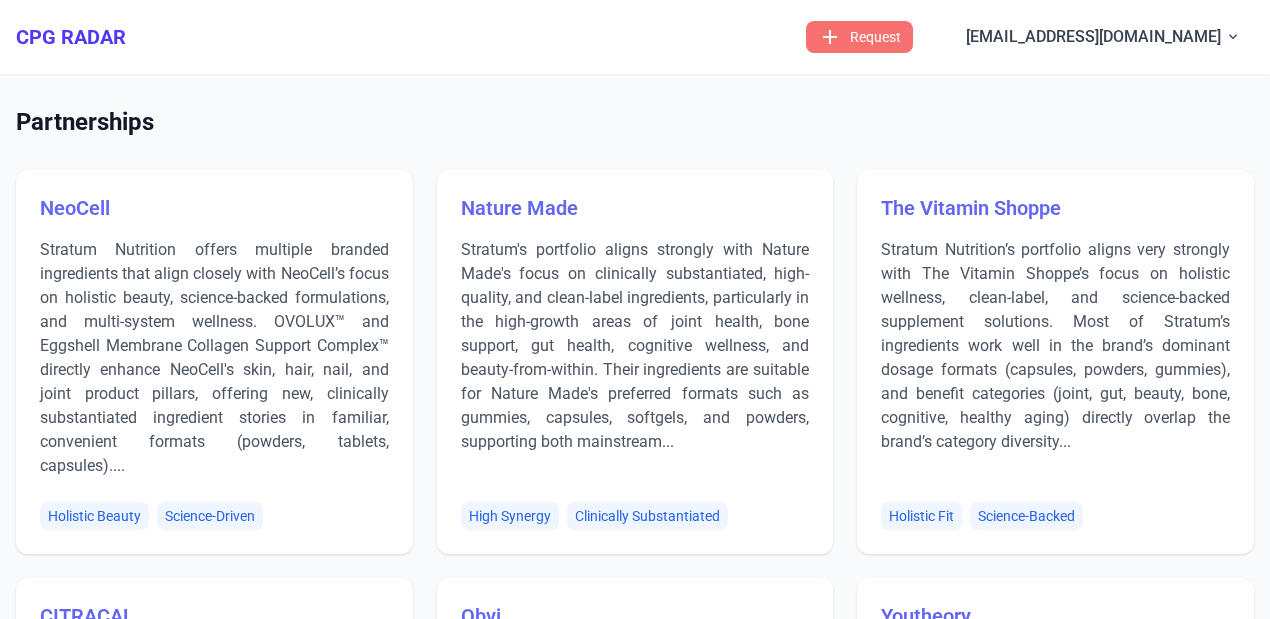 click on "Partnerships NeoCell Stratum Nutrition offers multiple branded ingredients that align closely with NeoCell’s focus on holistic beauty, science-backed formulations, and multi-system wellness. OVOLUX™ and Eggshell Membrane Collagen Support Complex™ directly enhance NeoCell's skin, hair, nail, and joint product pillars, offering new, clinically substantiated ingredient stories in familiar, convenient formats (powders, tablets, capsules).... Holistic Beauty Science-Driven Nature Made Stratum's portfolio aligns strongly with Nature Made's focus on clinically substantiated, high-quality, and clean-label ingredients, particularly in the high-growth areas of joint health, bone support, gut health, cognitive wellness, and beauty-from-within. Their ingredients are suitable for Nature Made's preferred formats such as gummies, capsules, softgels, and powders, supporting both mainstream... High Synergy Clinically Substantiated The Vitamin Shoppe Holistic Fit Science-Backed CITRACAL Bone Health Synergy Obvi Youtheory" at bounding box center (635, 2748) 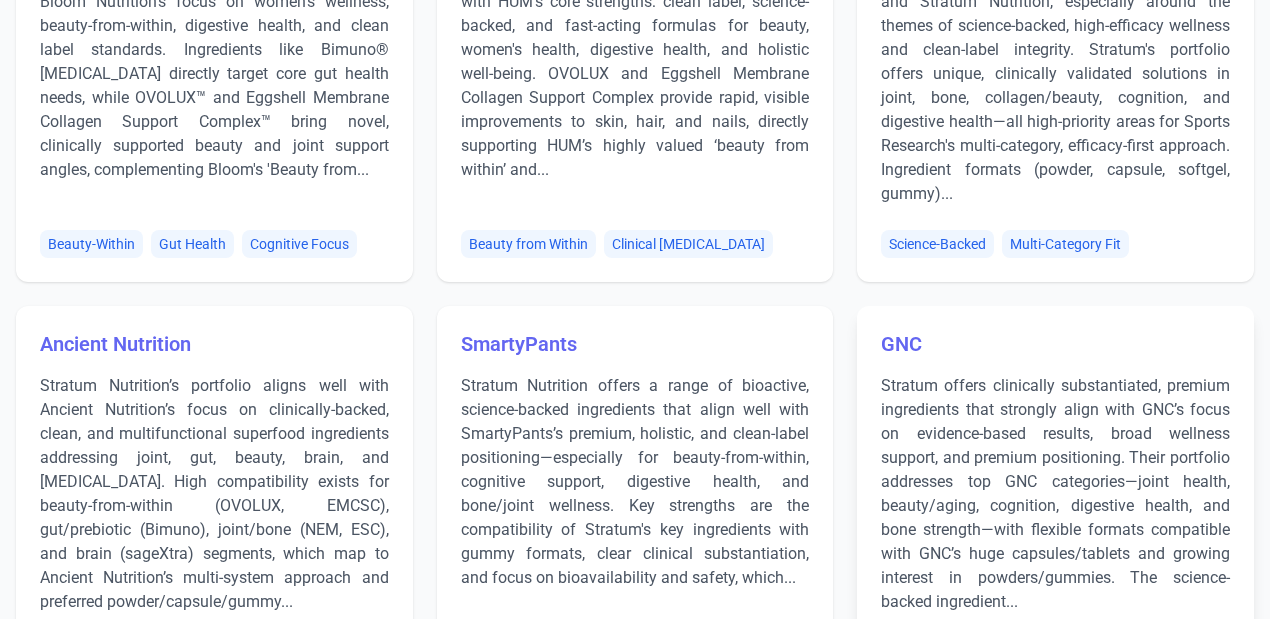scroll, scrollTop: 2333, scrollLeft: 0, axis: vertical 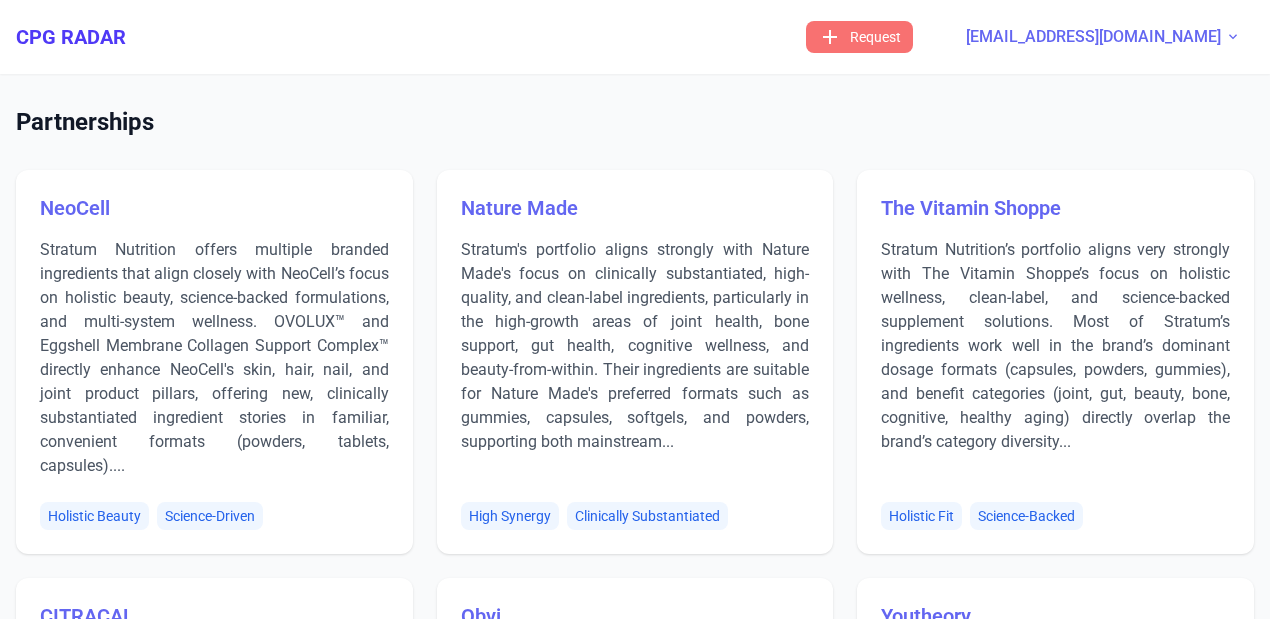 click on "test@stratumnutrition.com" at bounding box center [1093, 37] 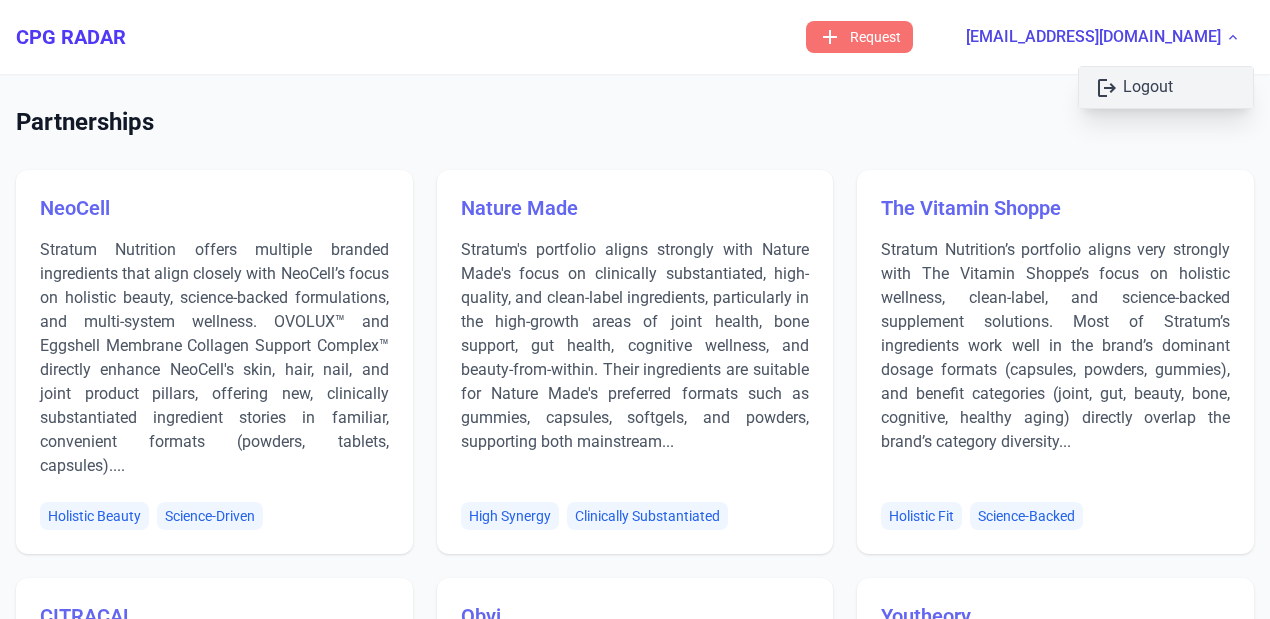 click on "logout  Logout" at bounding box center [1166, 87] 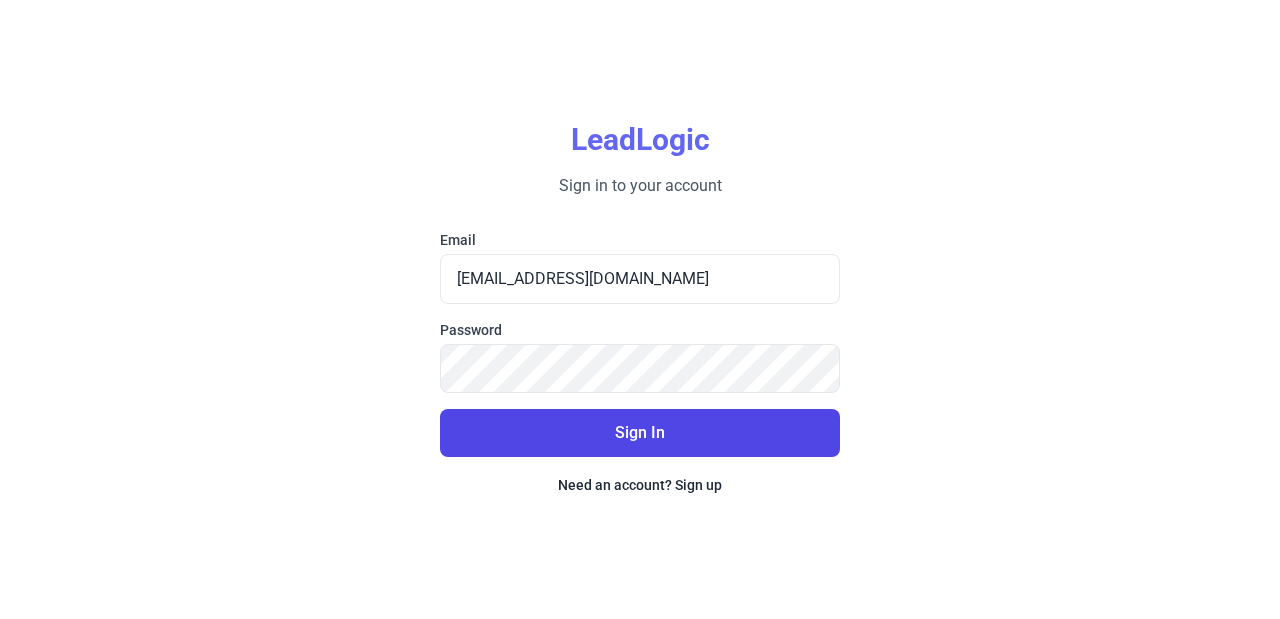 click on "Sign In" at bounding box center [640, 433] 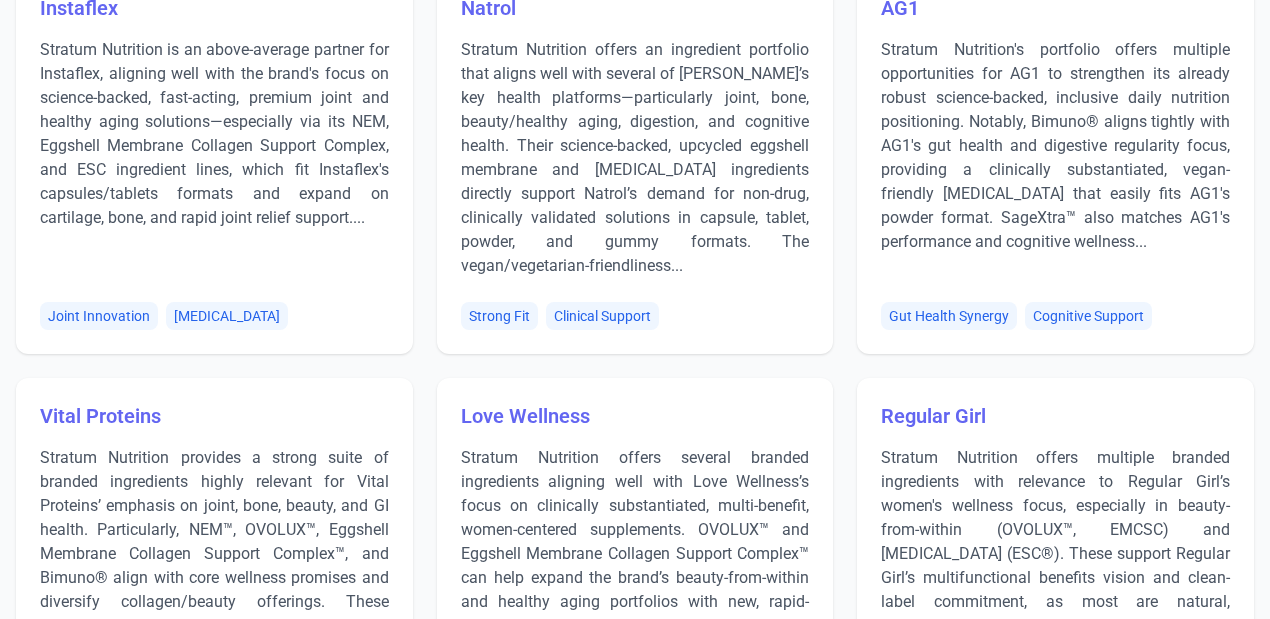 scroll, scrollTop: 3266, scrollLeft: 0, axis: vertical 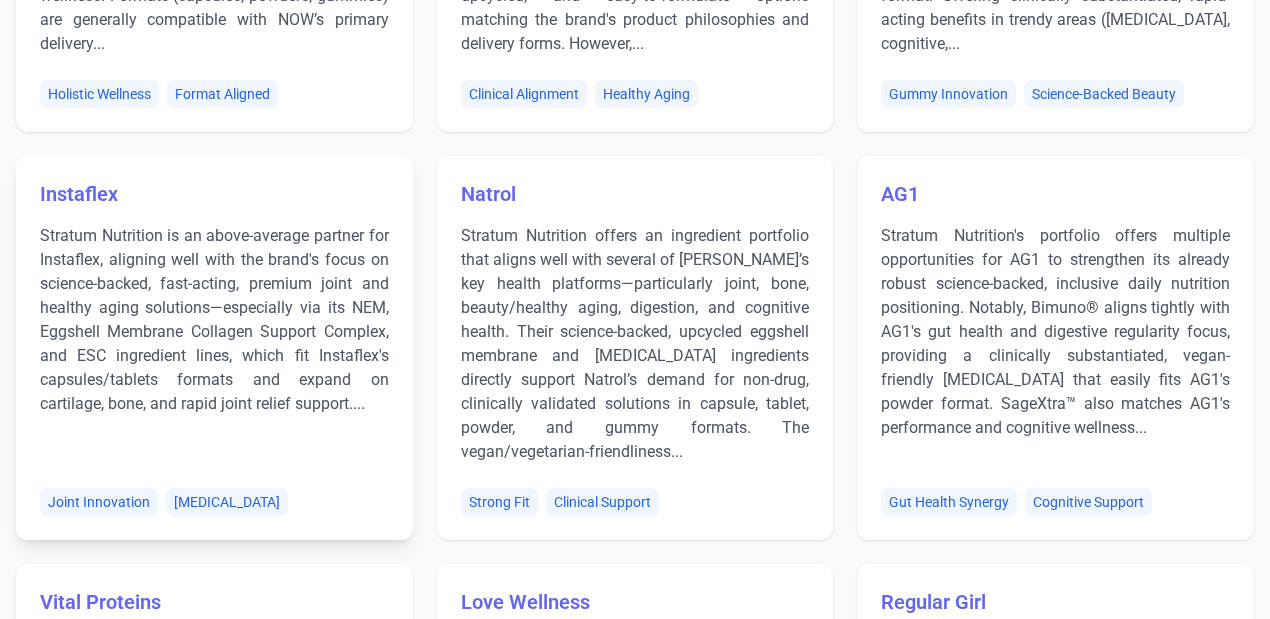click on "Stratum Nutrition is an above-average partner for Instaflex, aligning well with the brand's focus on science-backed, fast-acting, premium joint and healthy aging solutions—especially via its NEM, Eggshell Membrane Collagen Support Complex, and ESC ingredient lines, which fit Instaflex's capsules/tablets formats and expand on cartilage, bone, and rapid joint relief support...." at bounding box center [214, 344] 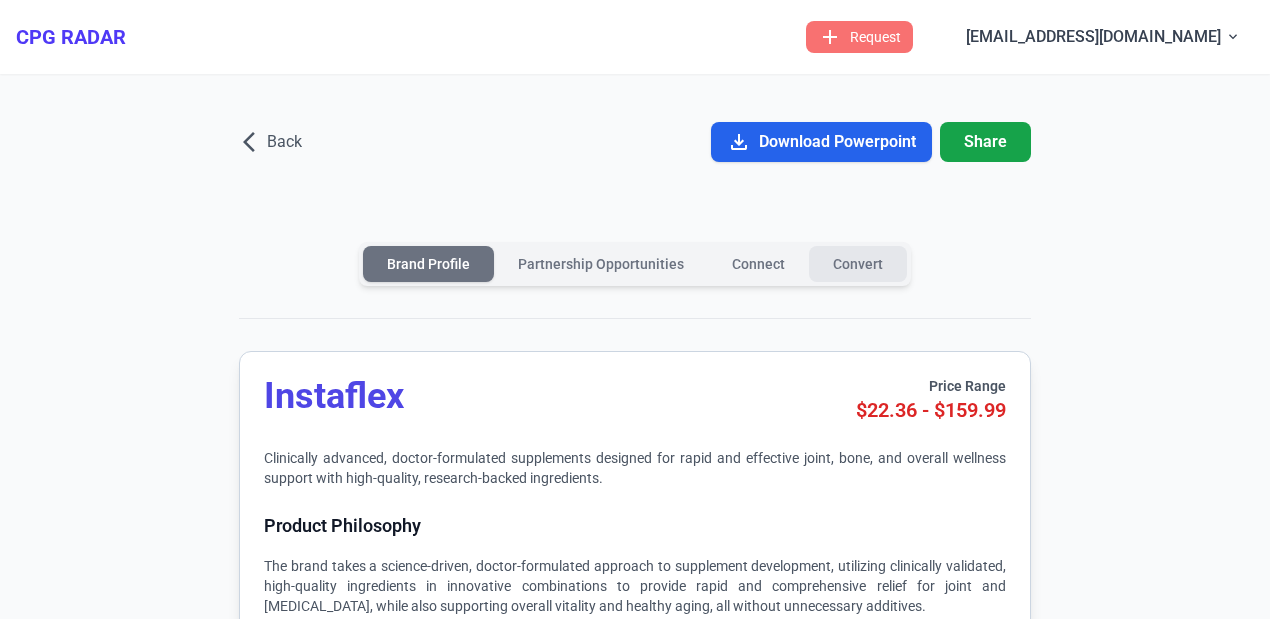click on "Convert" at bounding box center [858, 264] 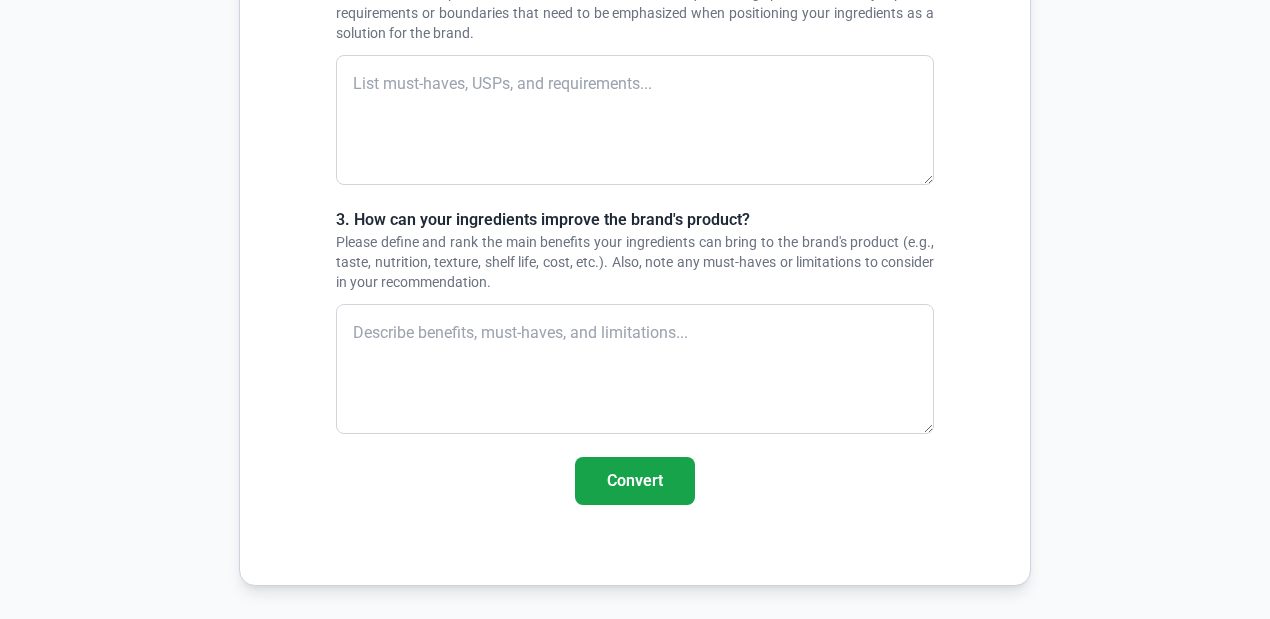 scroll, scrollTop: 976, scrollLeft: 0, axis: vertical 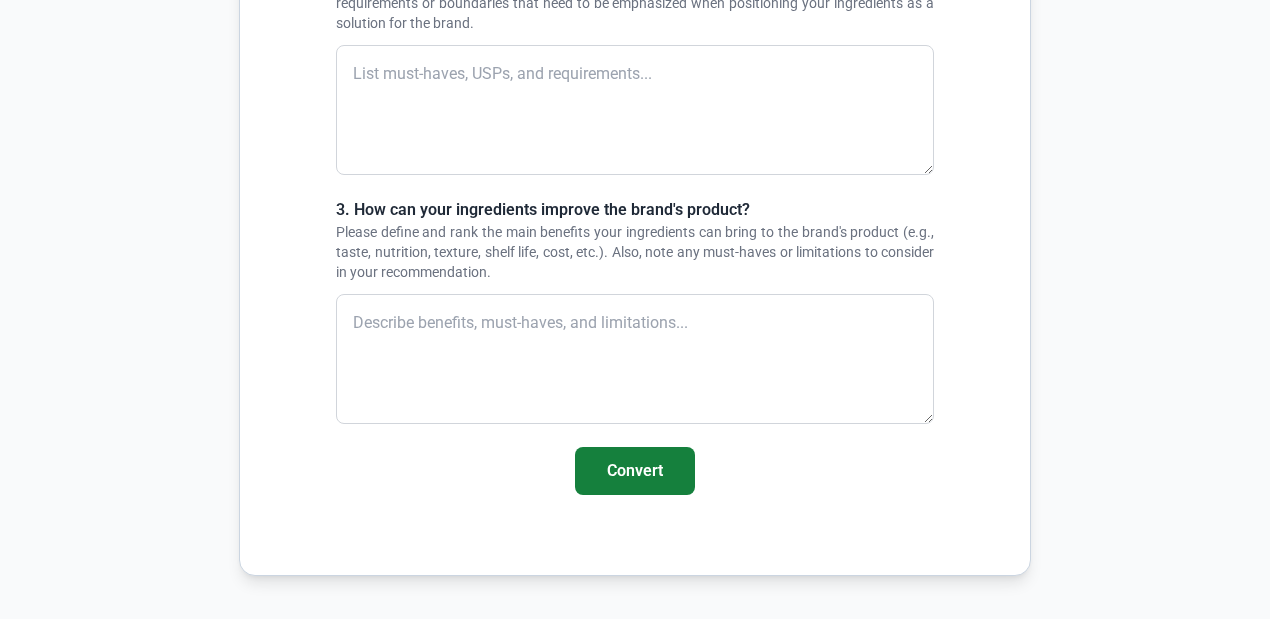 click on "Convert" at bounding box center (635, 471) 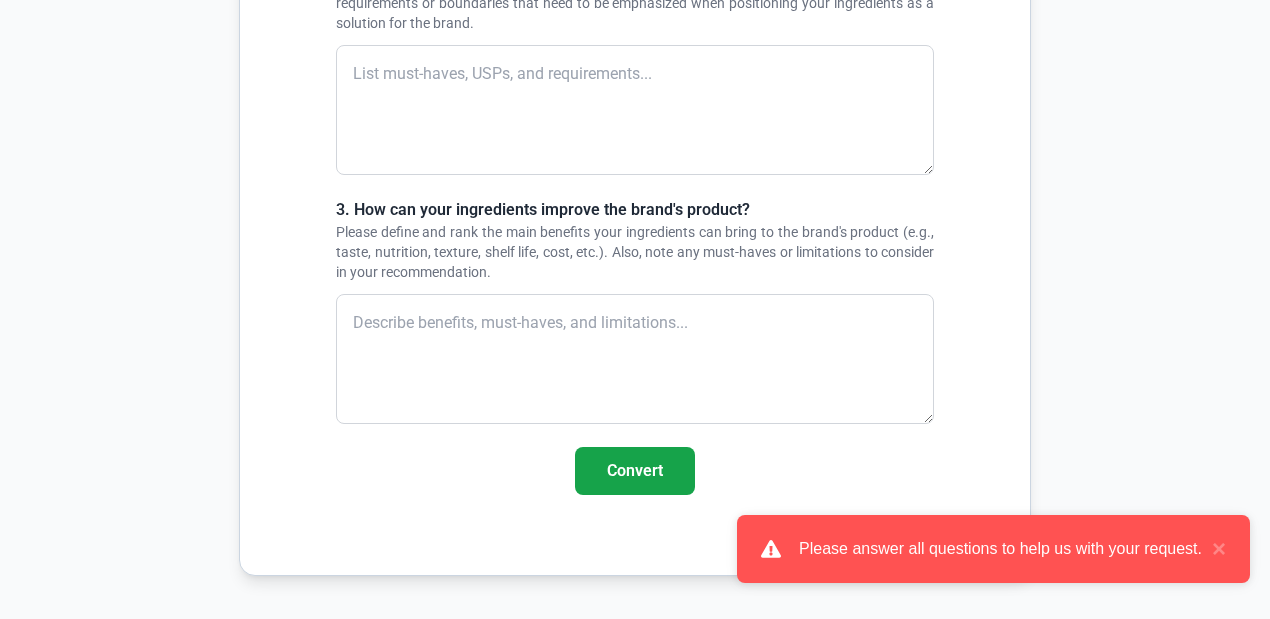 click on "3. How can your ingredients improve the brand's product?  Please define and rank the main benefits your ingredients can bring to the brand's product (e.g., taste, nutrition, texture, shelf life, cost, etc.). Also, note any must-haves or limitations to consider in your recommendation." at bounding box center [635, 359] 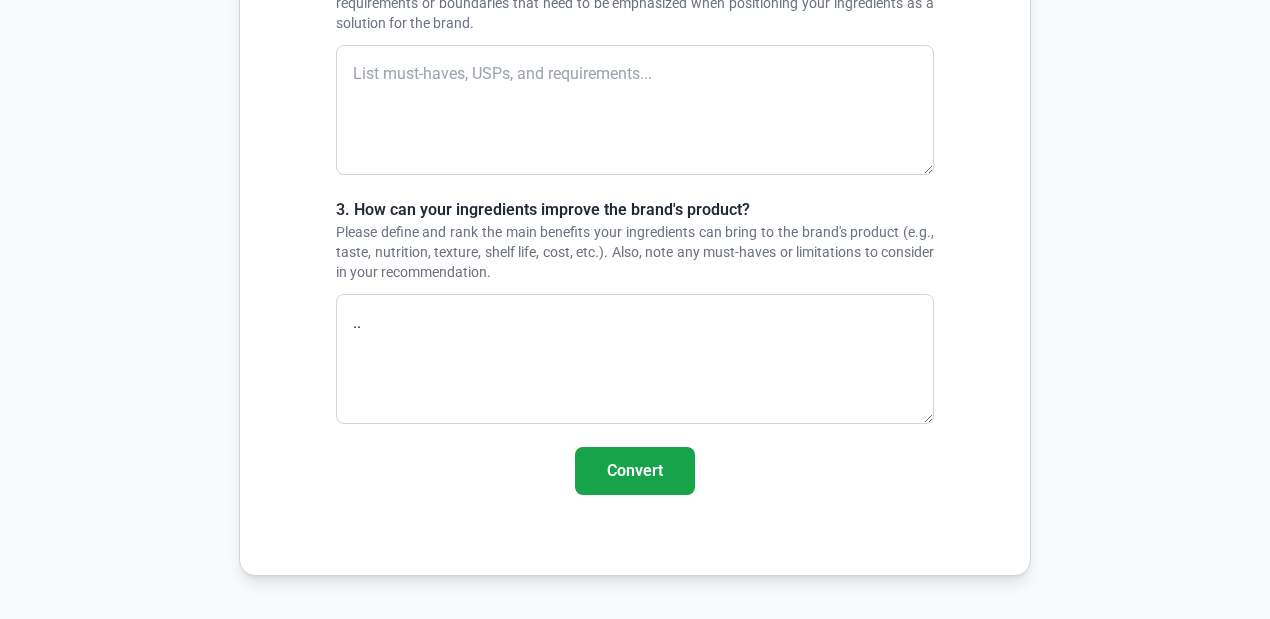 type on ".." 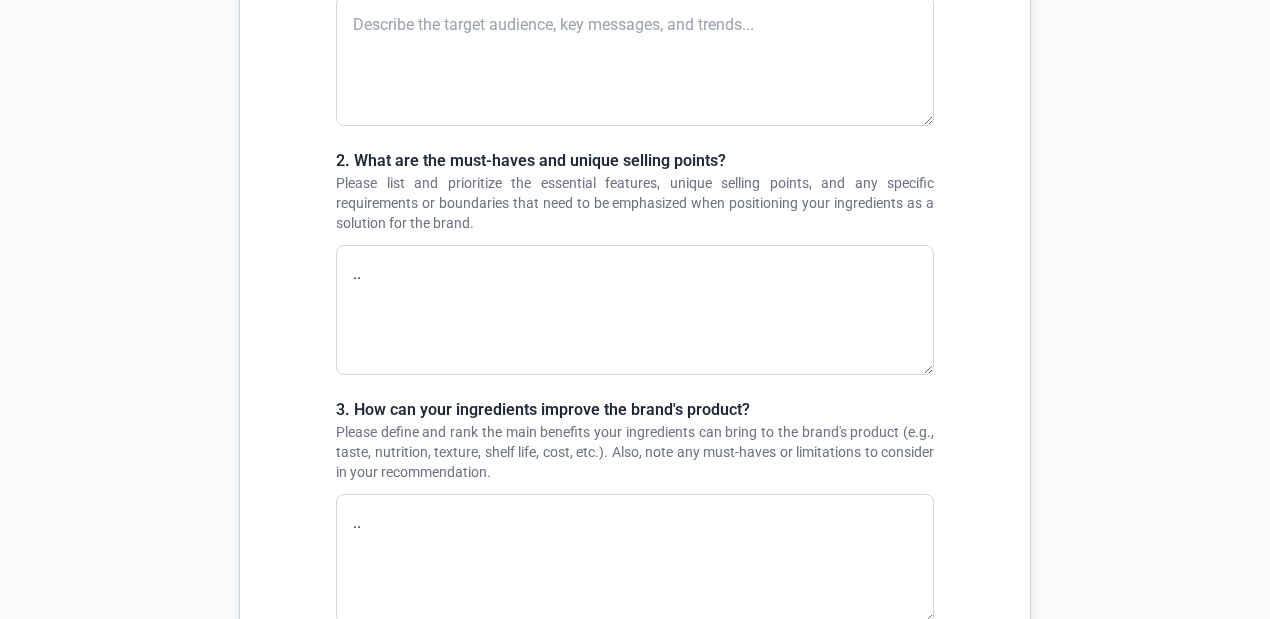 type on ".." 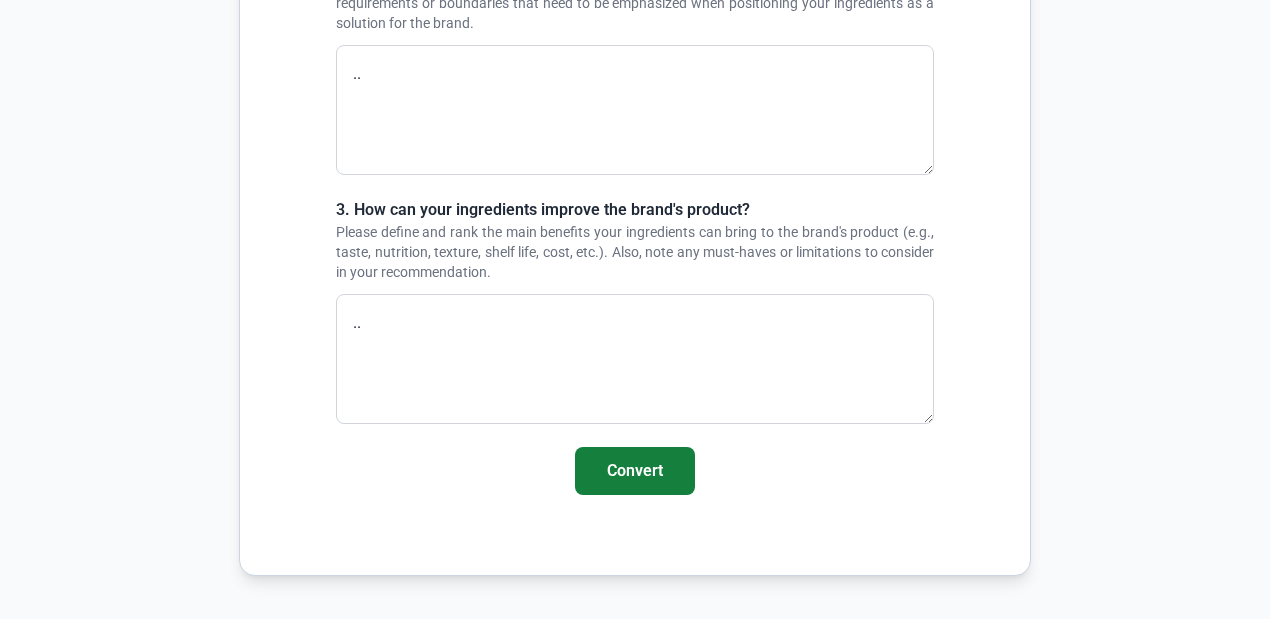 type on ".." 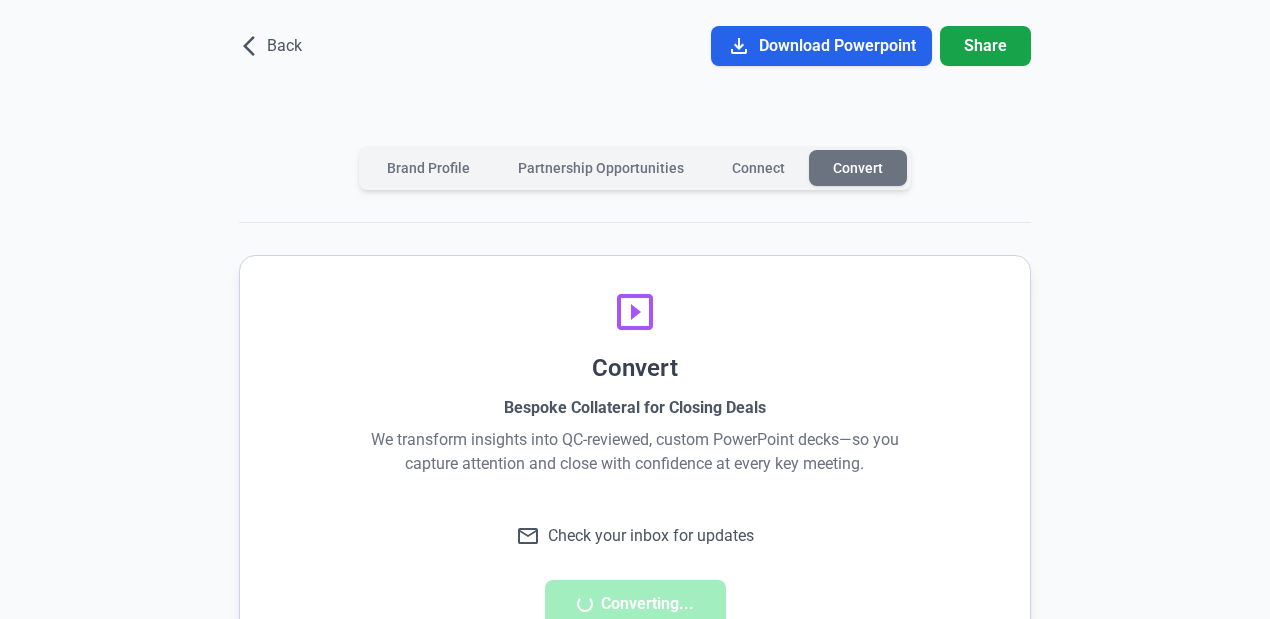 scroll, scrollTop: 232, scrollLeft: 0, axis: vertical 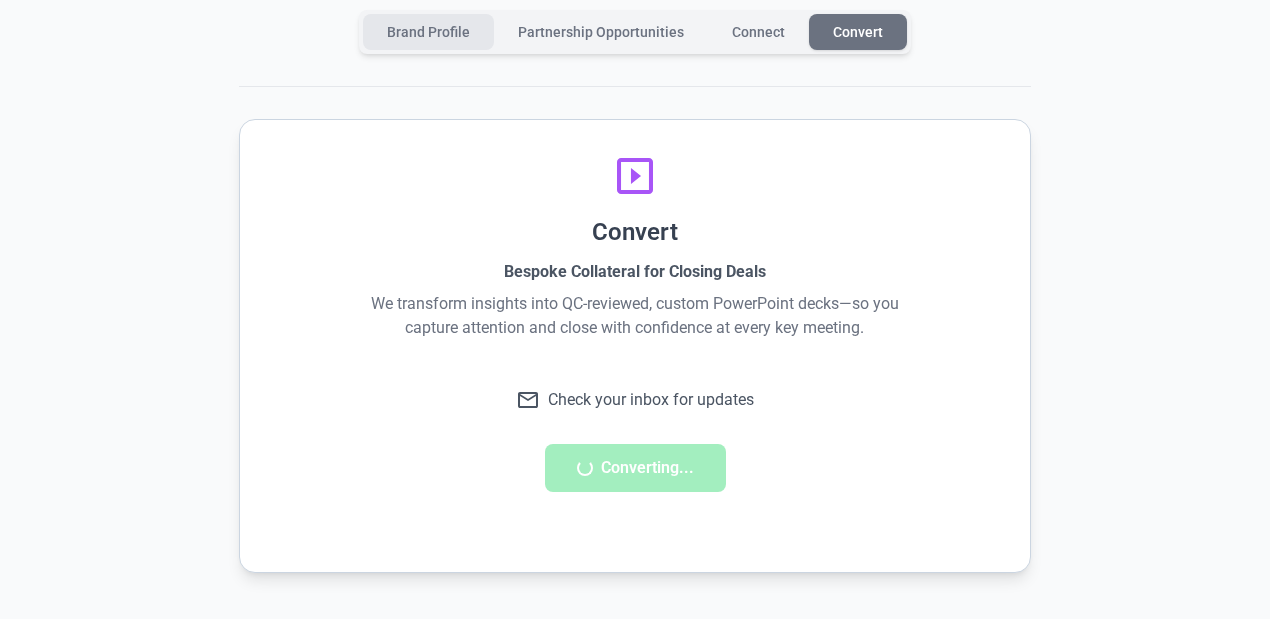 click on "Brand Profile" at bounding box center [428, 32] 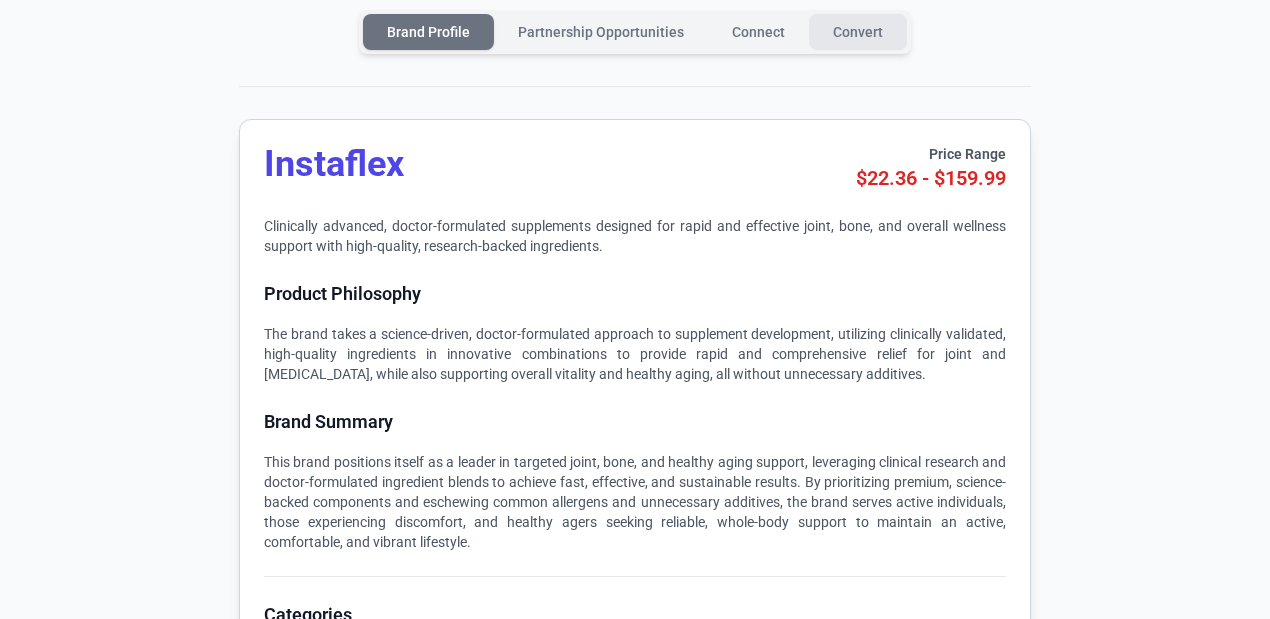 click on "Convert" at bounding box center [858, 32] 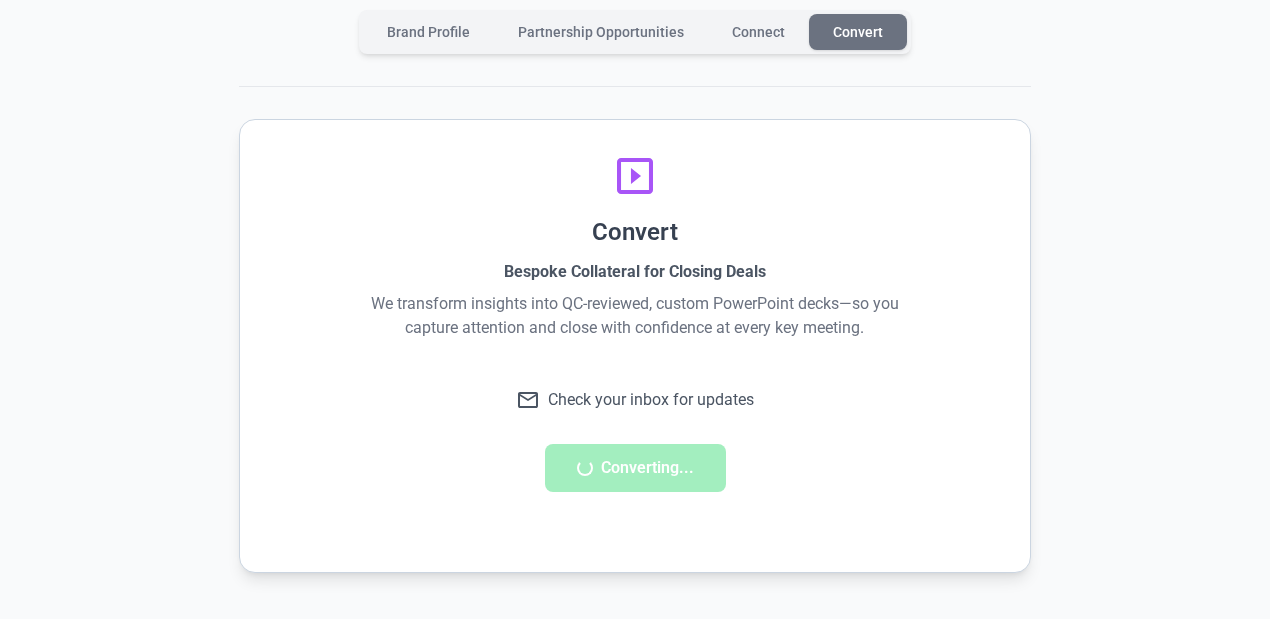 scroll, scrollTop: 178, scrollLeft: 0, axis: vertical 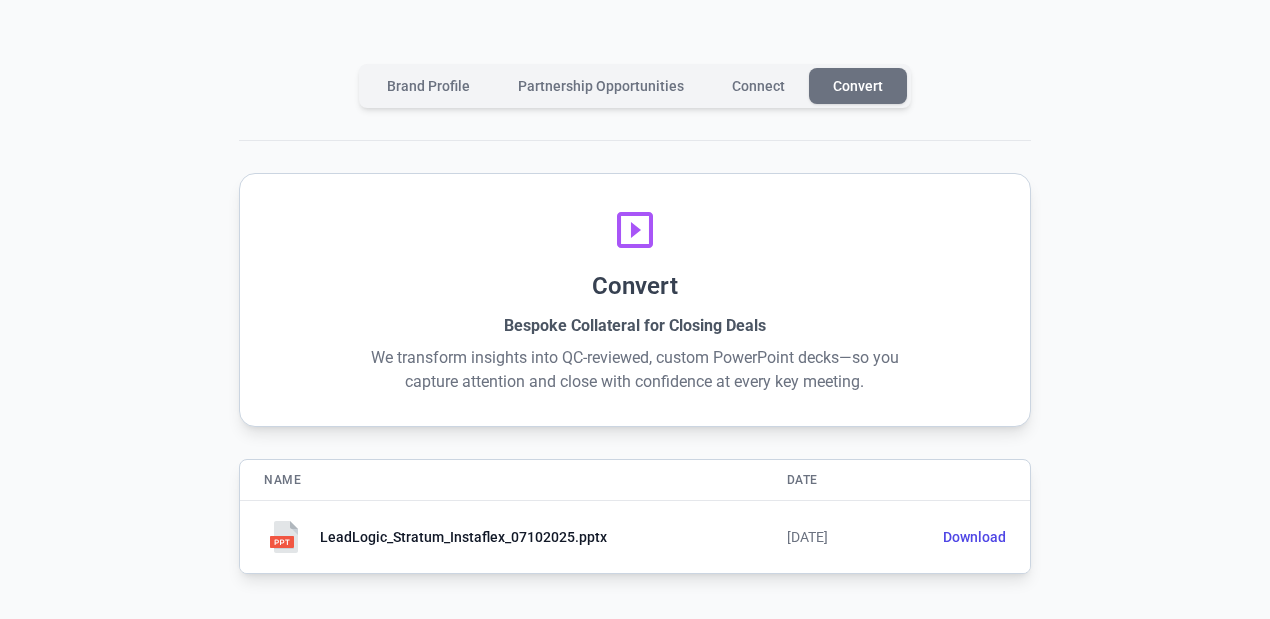click on "arrow_back_ios   Back  download  Download Powerpoint   Share  Brand Profile   Partnership Opportunities   Connect   Convert  slideshow Convert  Bespoke Collateral for Closing Deals   We transform insights into QC-reviewed, custom PowerPoint decks—so you capture attention and close with confidence at every key meeting.   Name   Date  Download LeadLogic_Stratum_Instaflex_07102025.pptx 7/11/2025  Download" at bounding box center [635, 259] 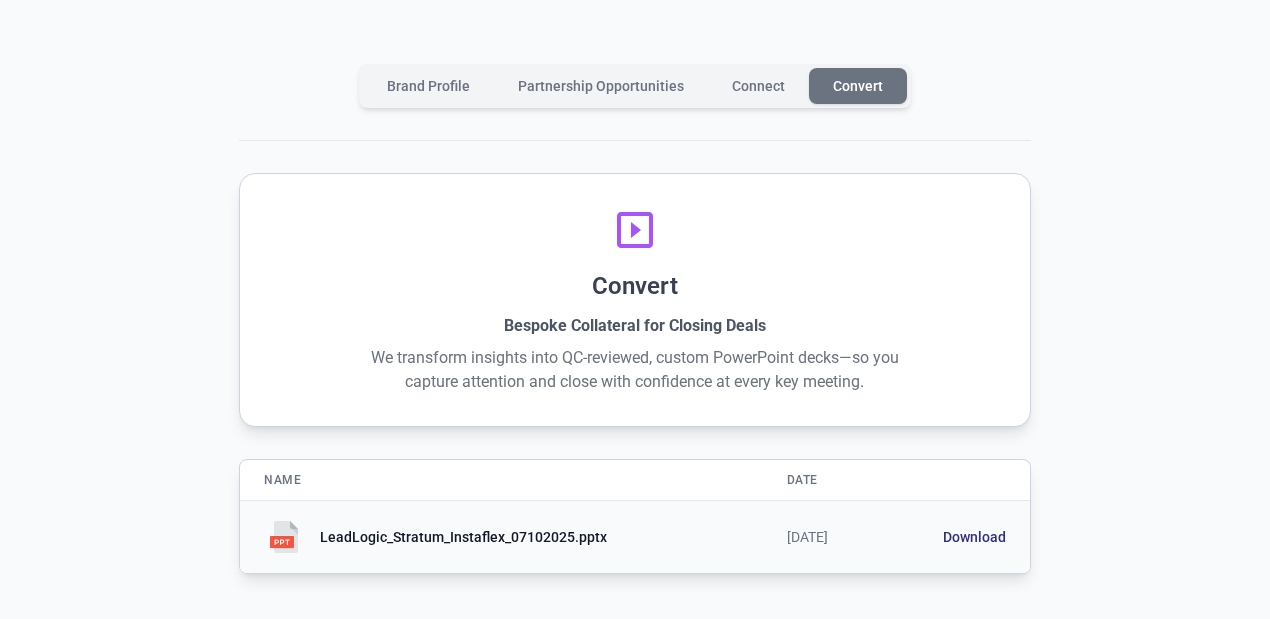 click on "Download" at bounding box center (974, 537) 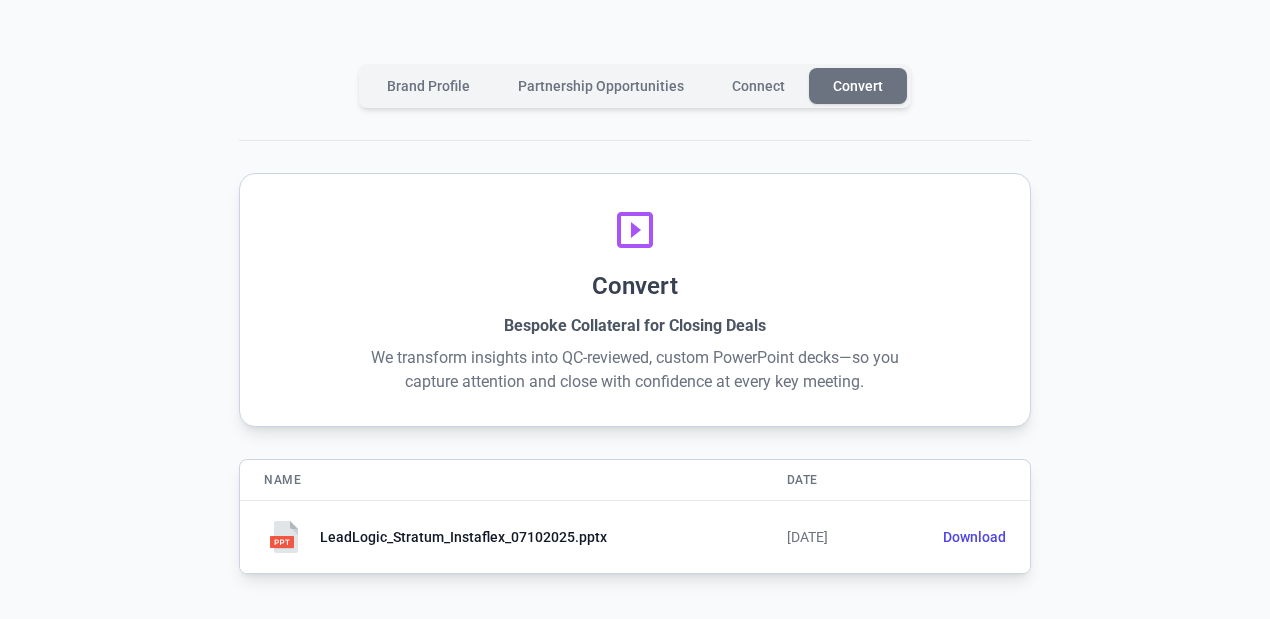 click on "slideshow Convert  Bespoke Collateral for Closing Deals   We transform insights into QC-reviewed, custom PowerPoint decks—so you capture attention and close with confidence at every key meeting." at bounding box center (635, 300) 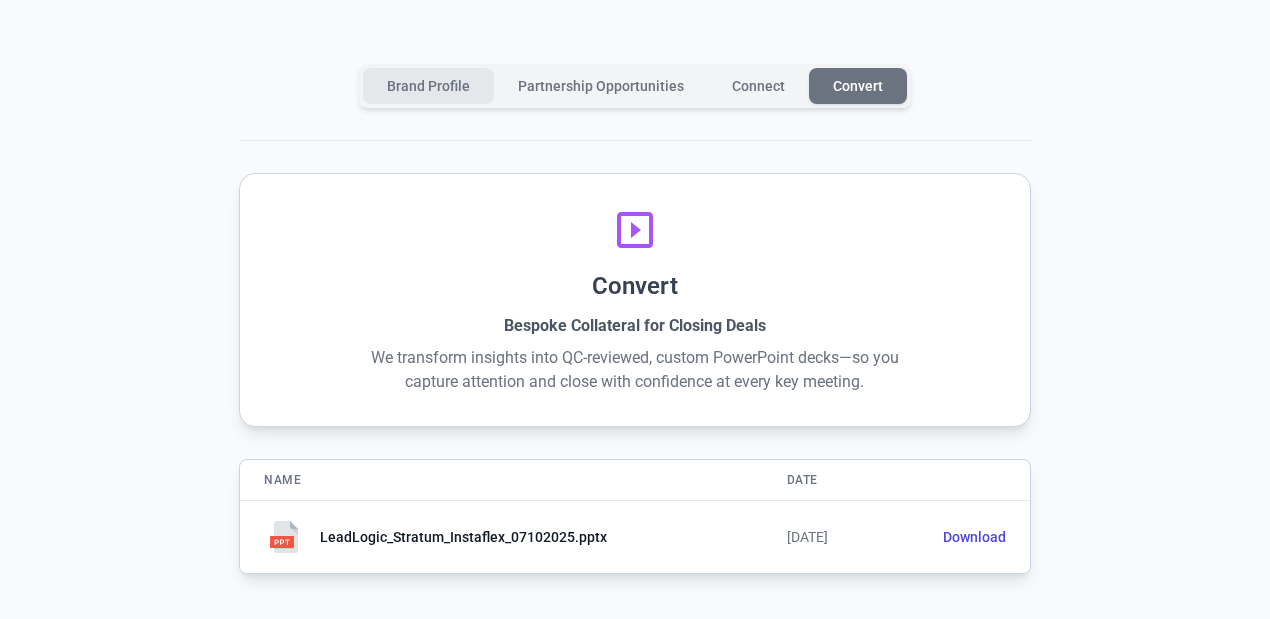 click on "Brand Profile" at bounding box center [428, 86] 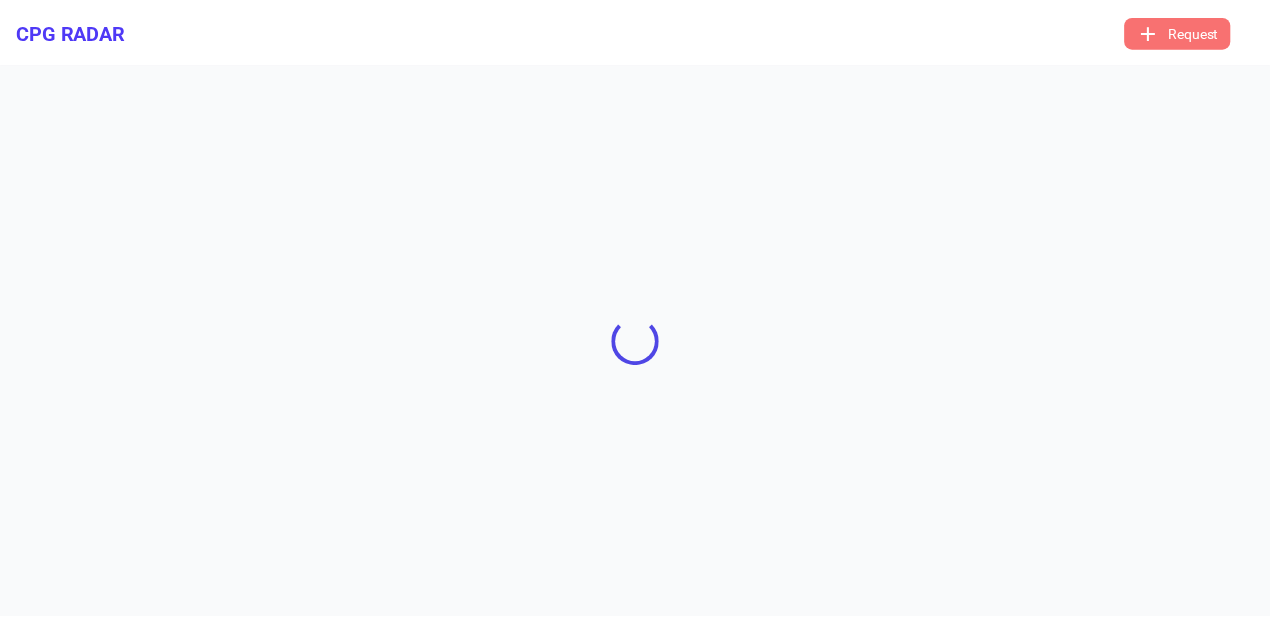 scroll, scrollTop: 0, scrollLeft: 0, axis: both 